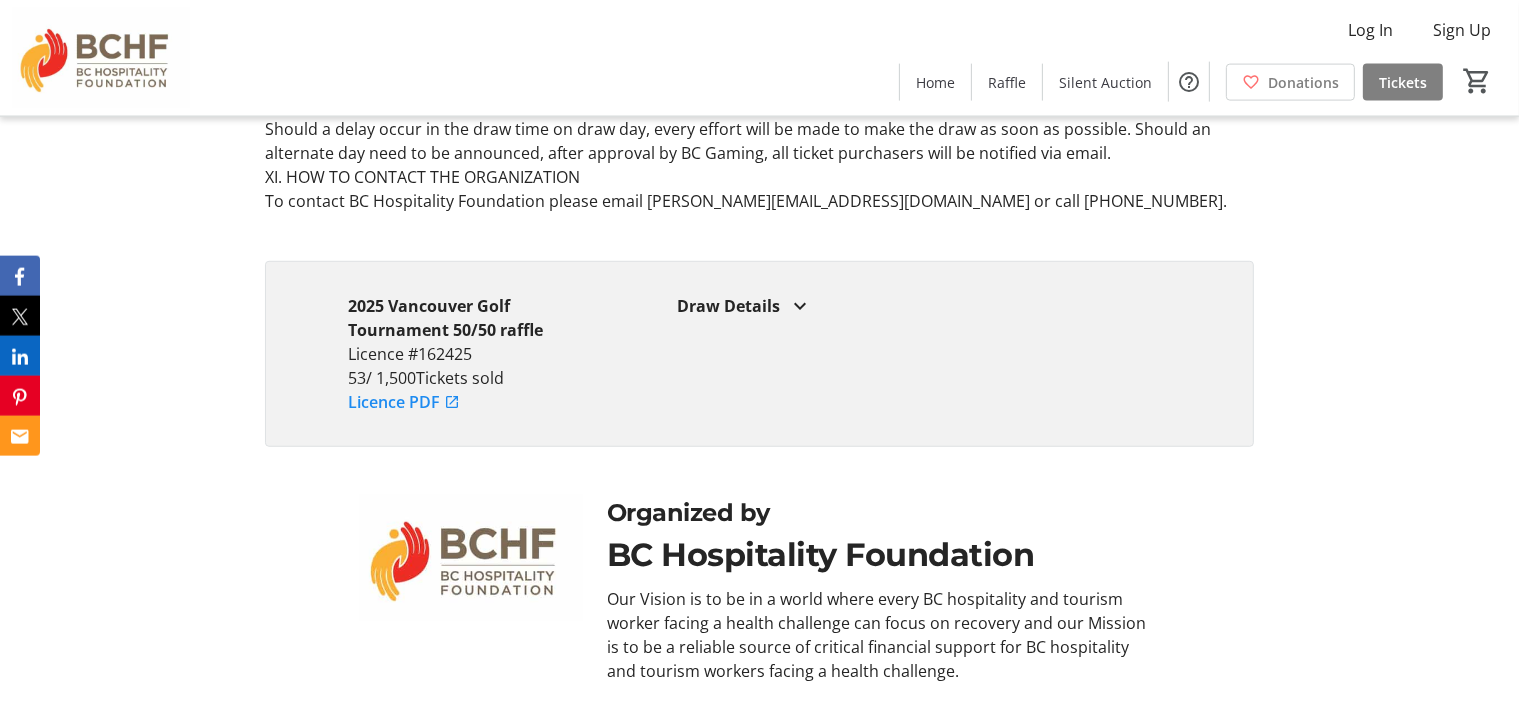 scroll, scrollTop: 9009, scrollLeft: 0, axis: vertical 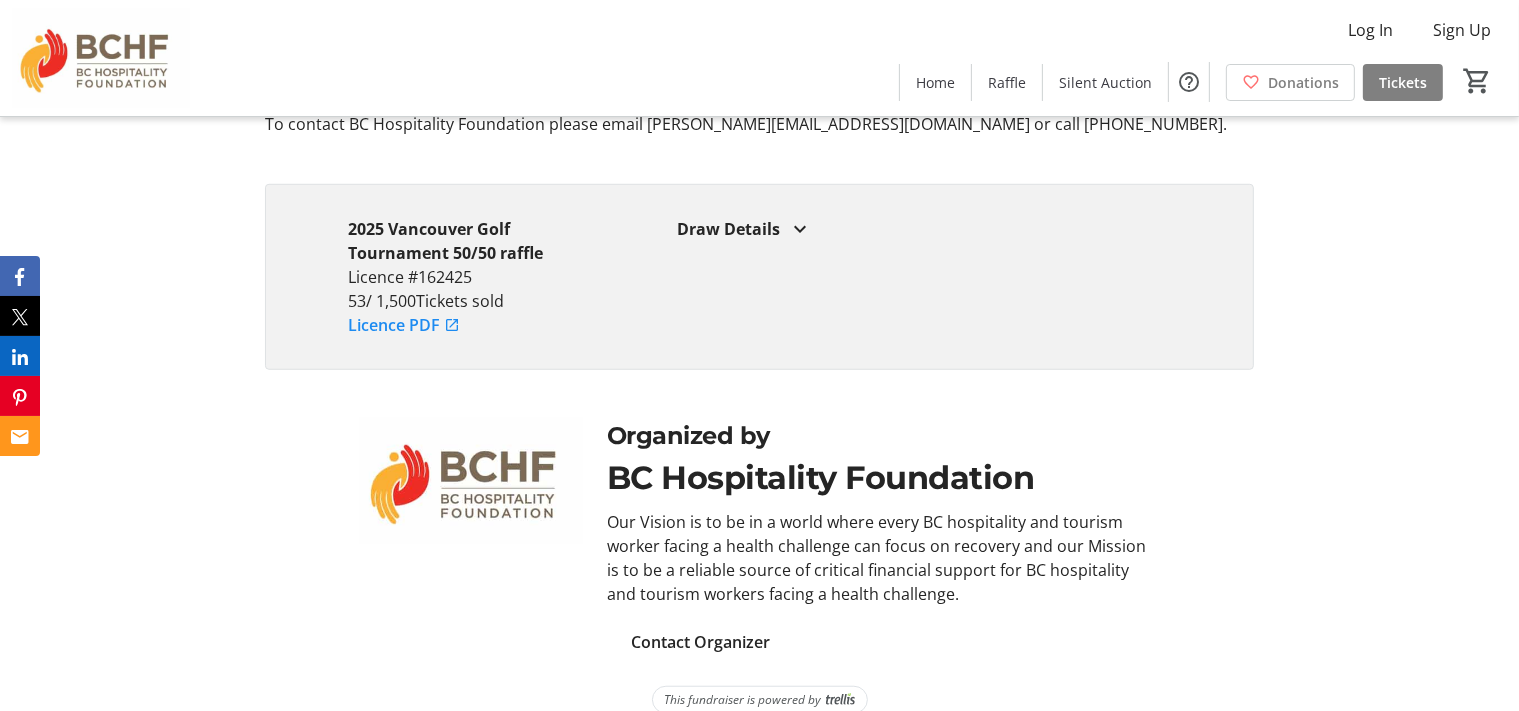 click at bounding box center (800, 229) 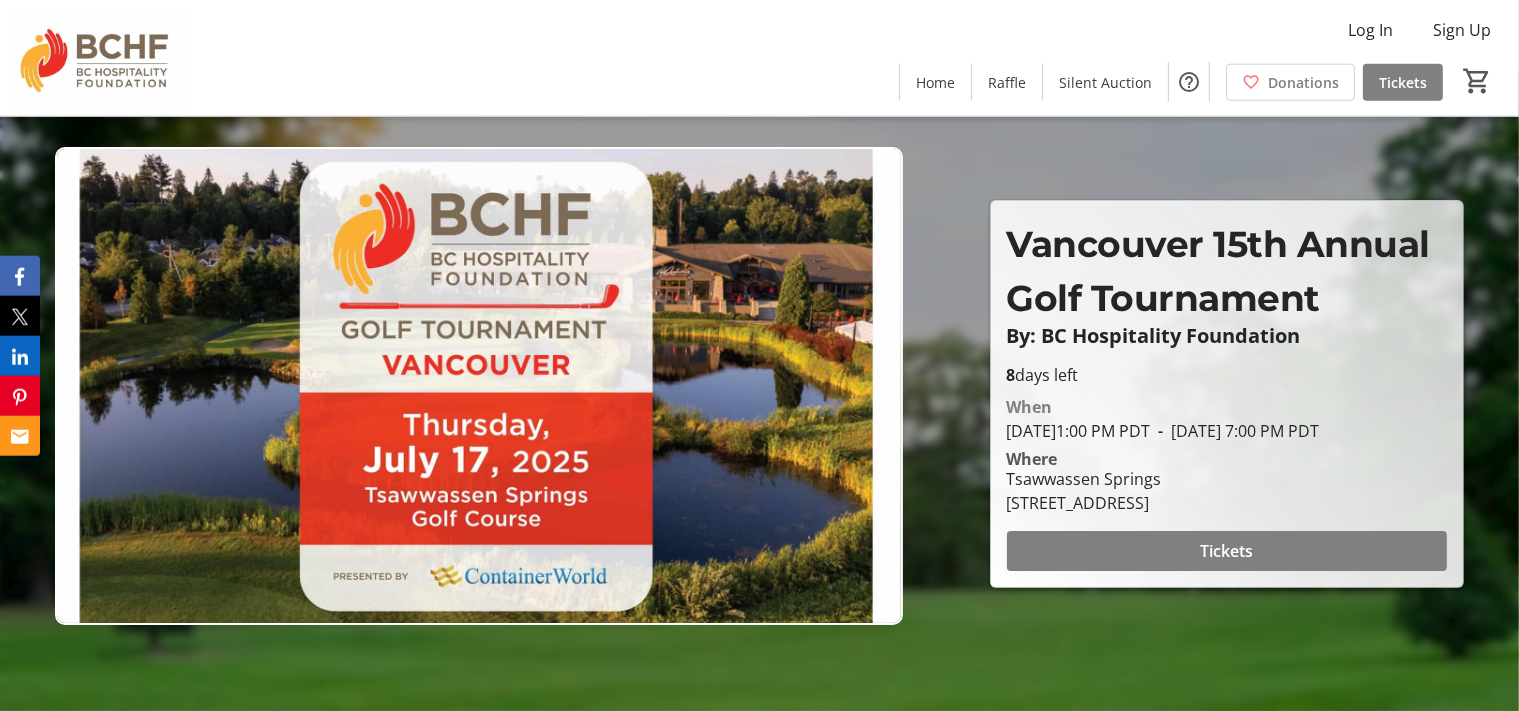 scroll, scrollTop: 0, scrollLeft: 0, axis: both 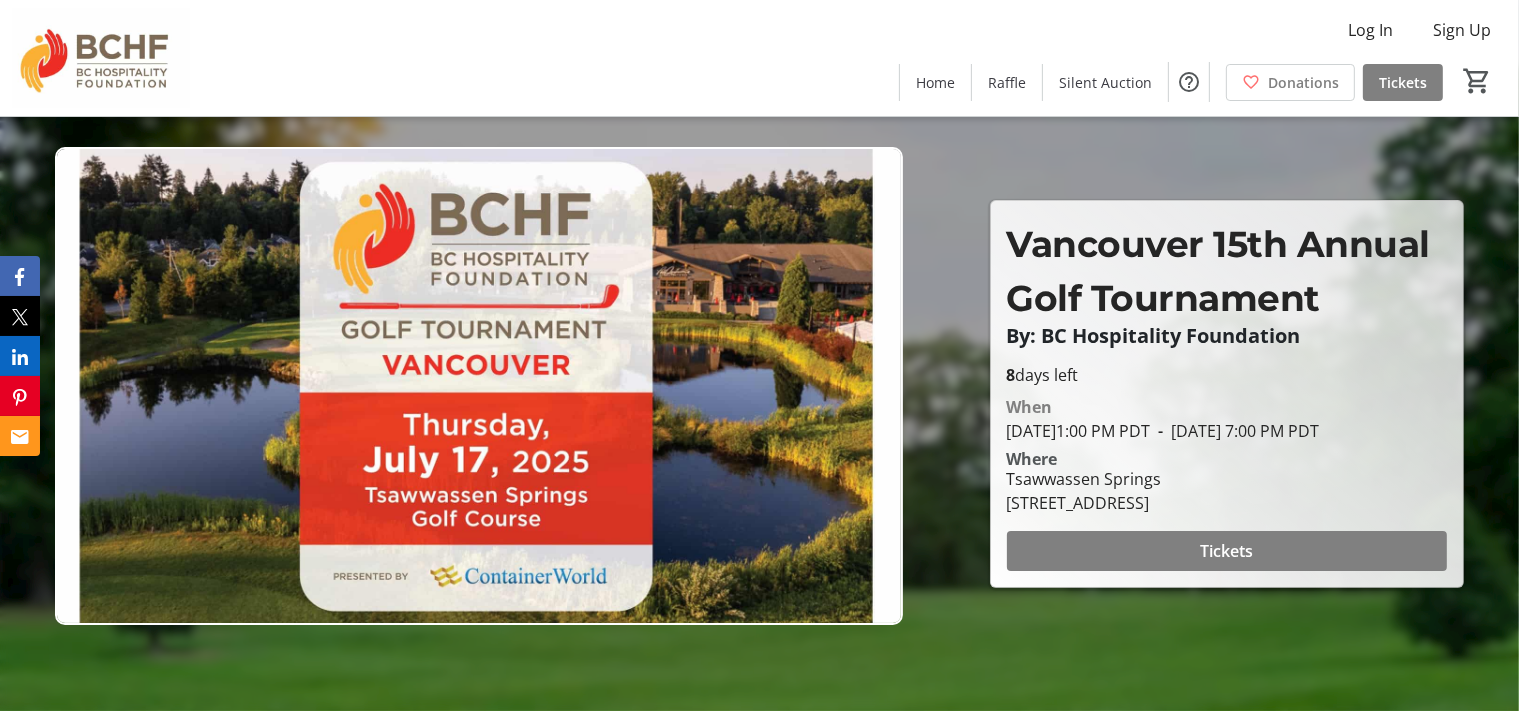 click 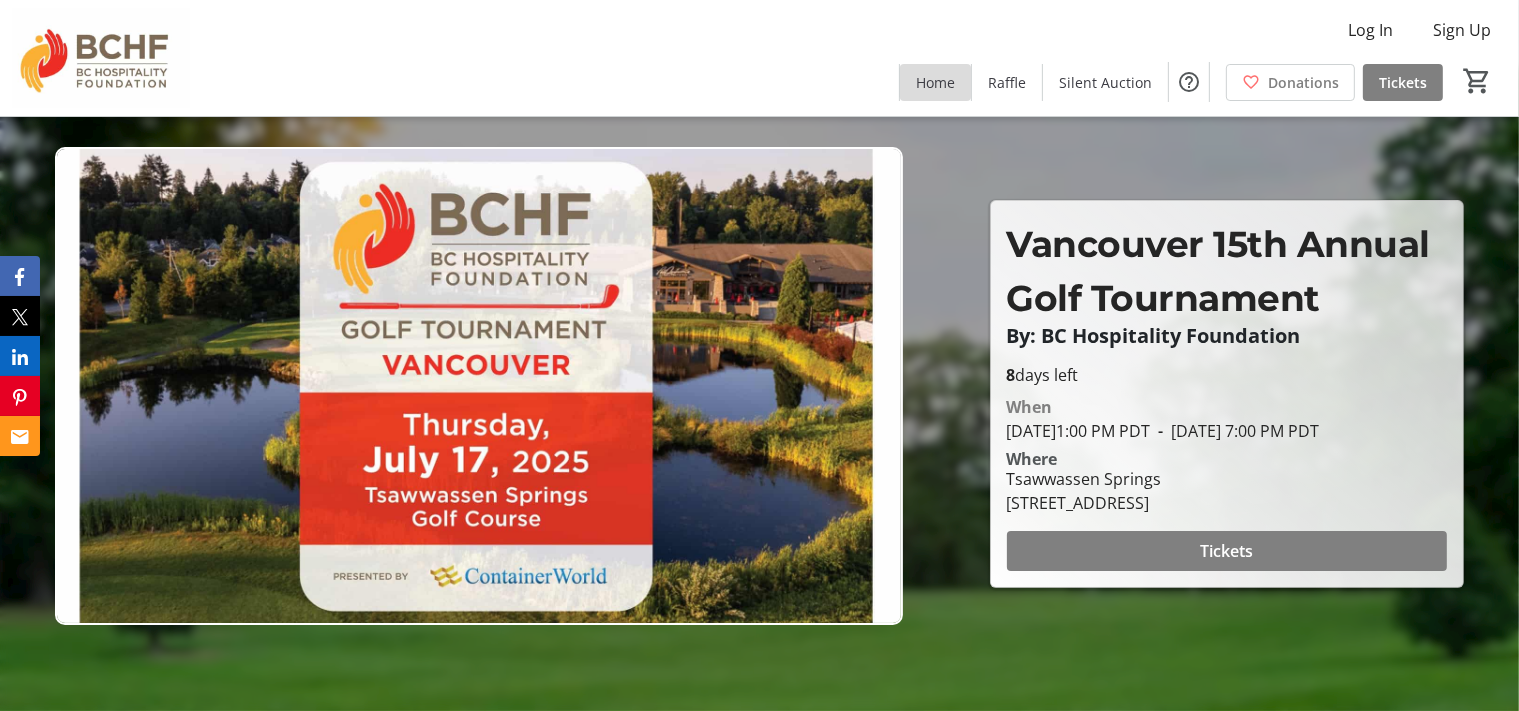 click on "Home" 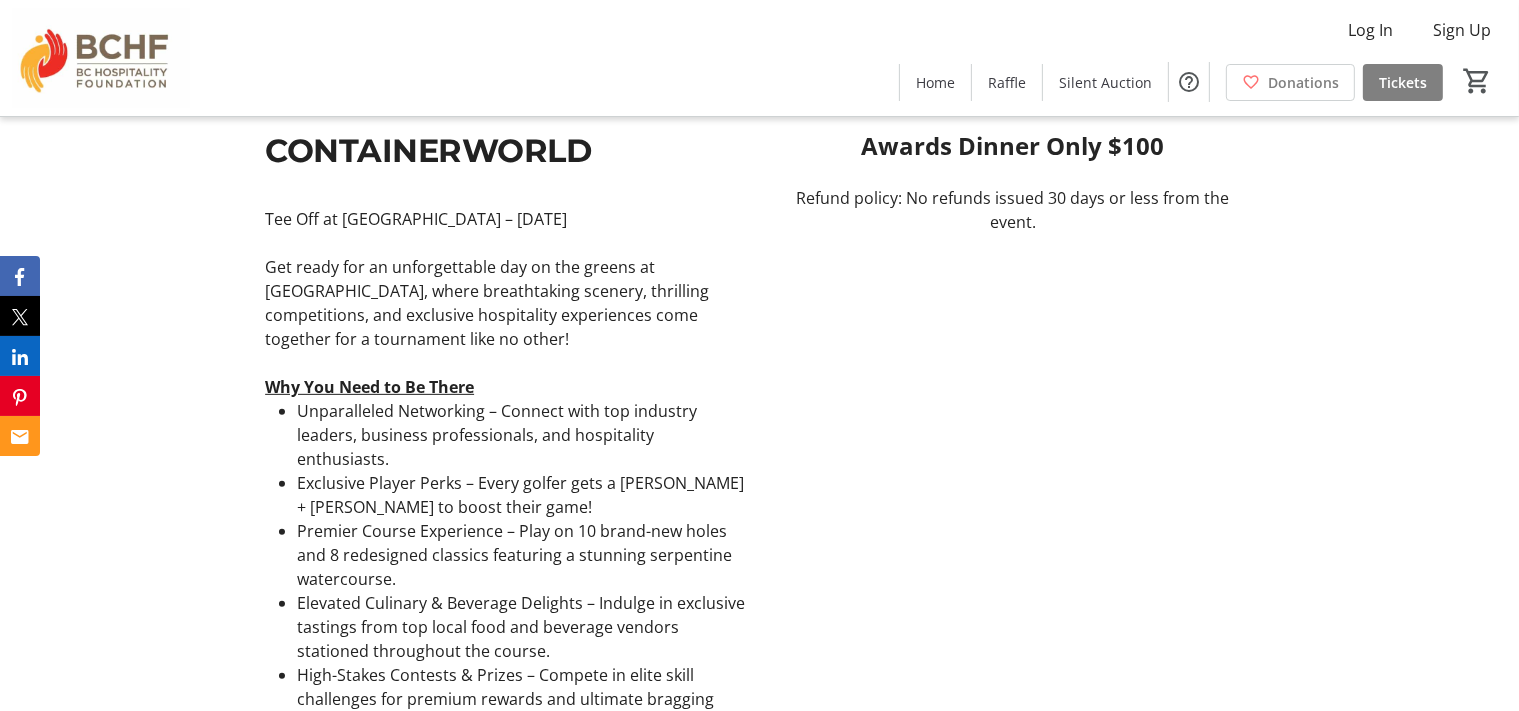 scroll, scrollTop: 0, scrollLeft: 0, axis: both 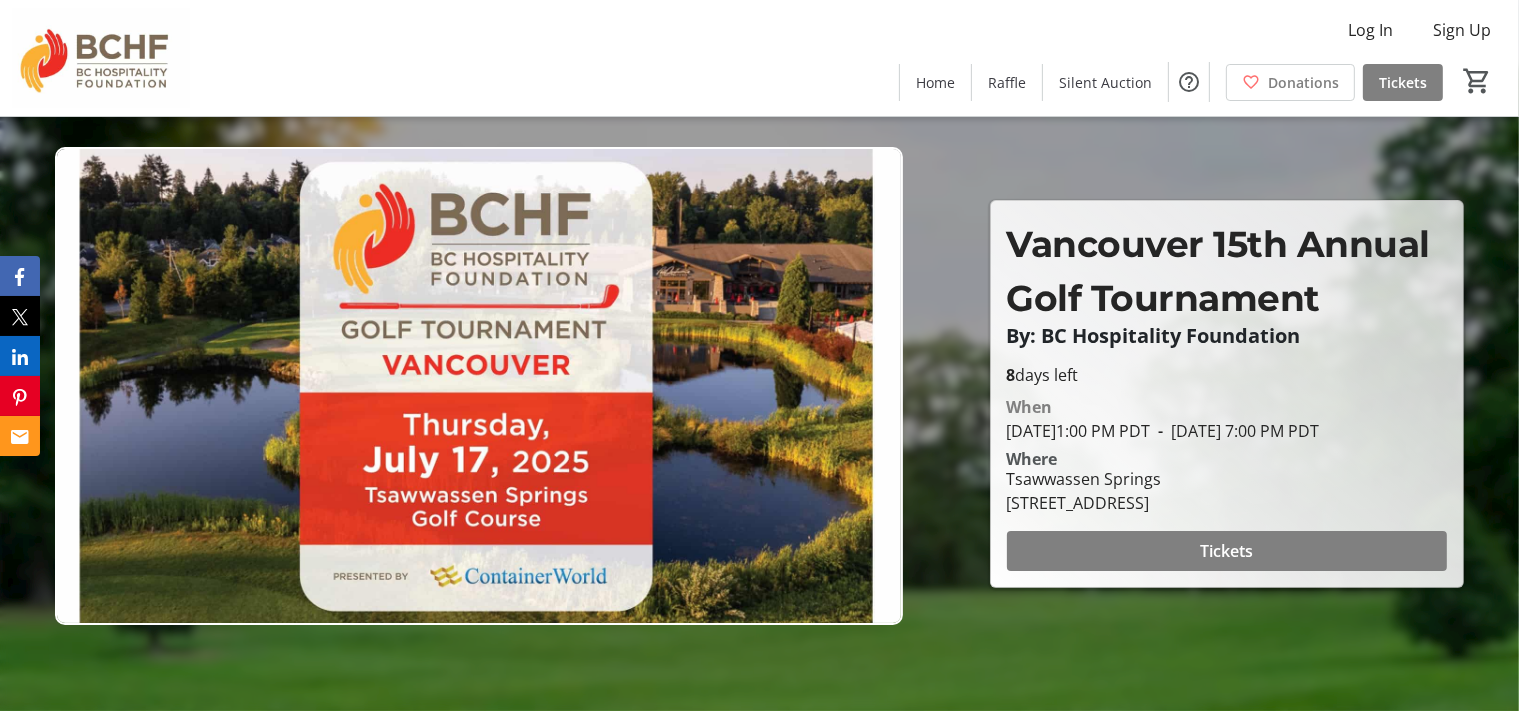 click 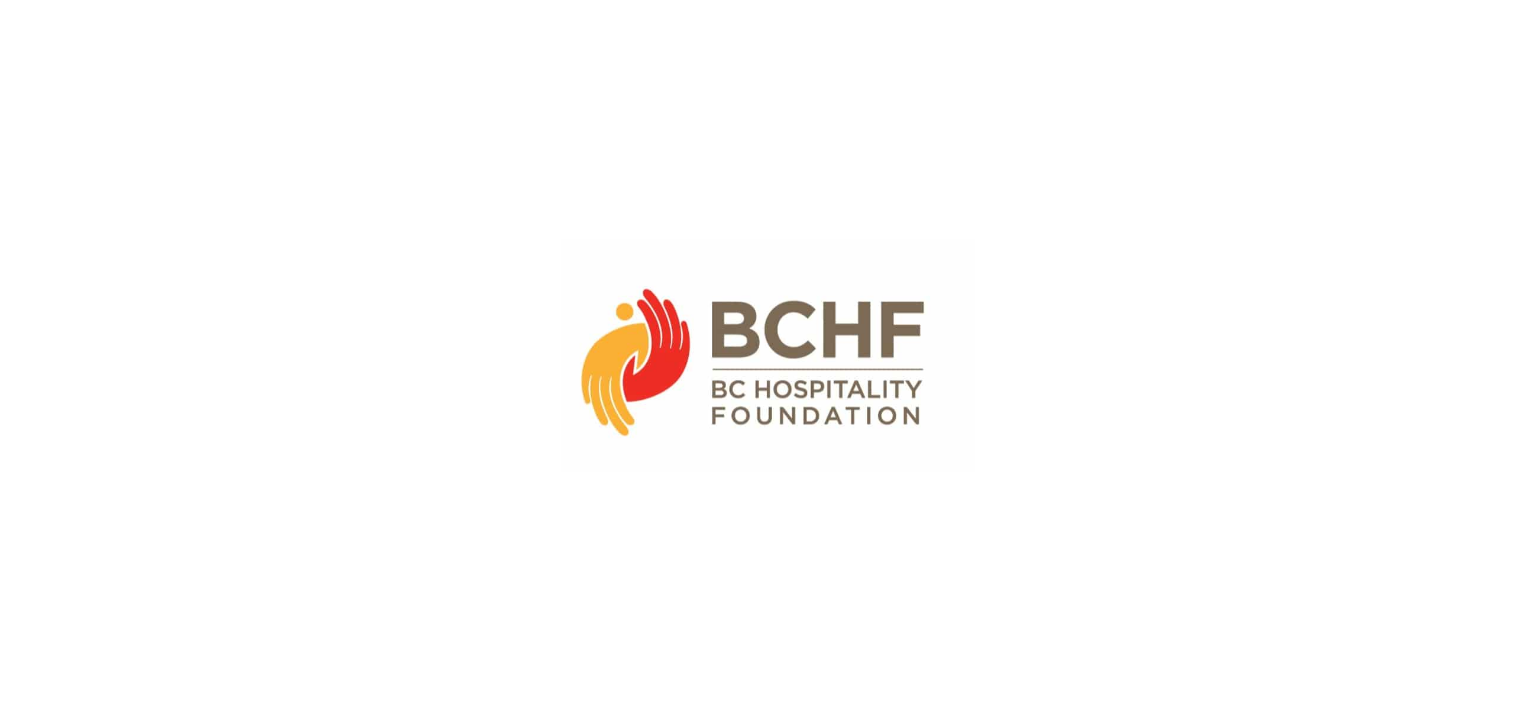 scroll, scrollTop: 0, scrollLeft: 0, axis: both 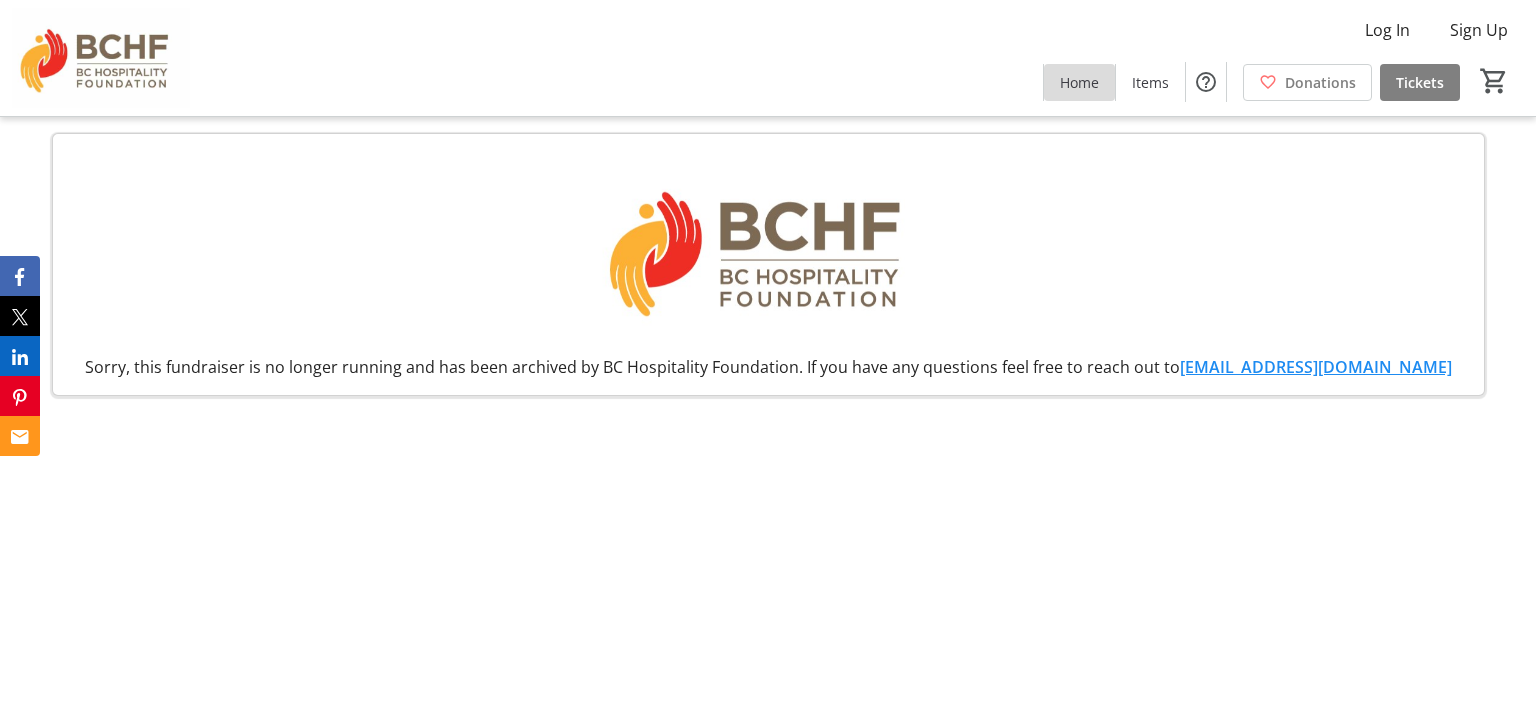 click on "Home" 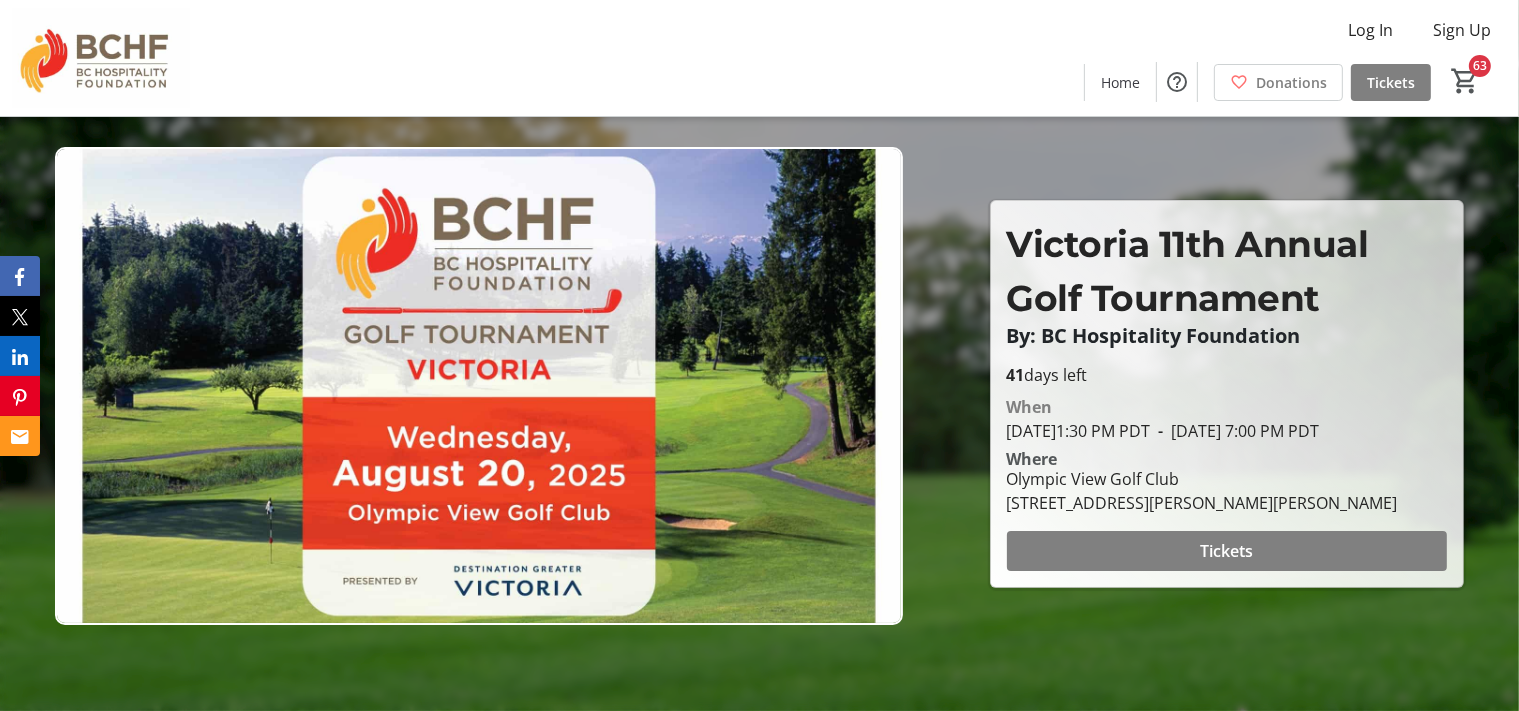 scroll, scrollTop: 105, scrollLeft: 0, axis: vertical 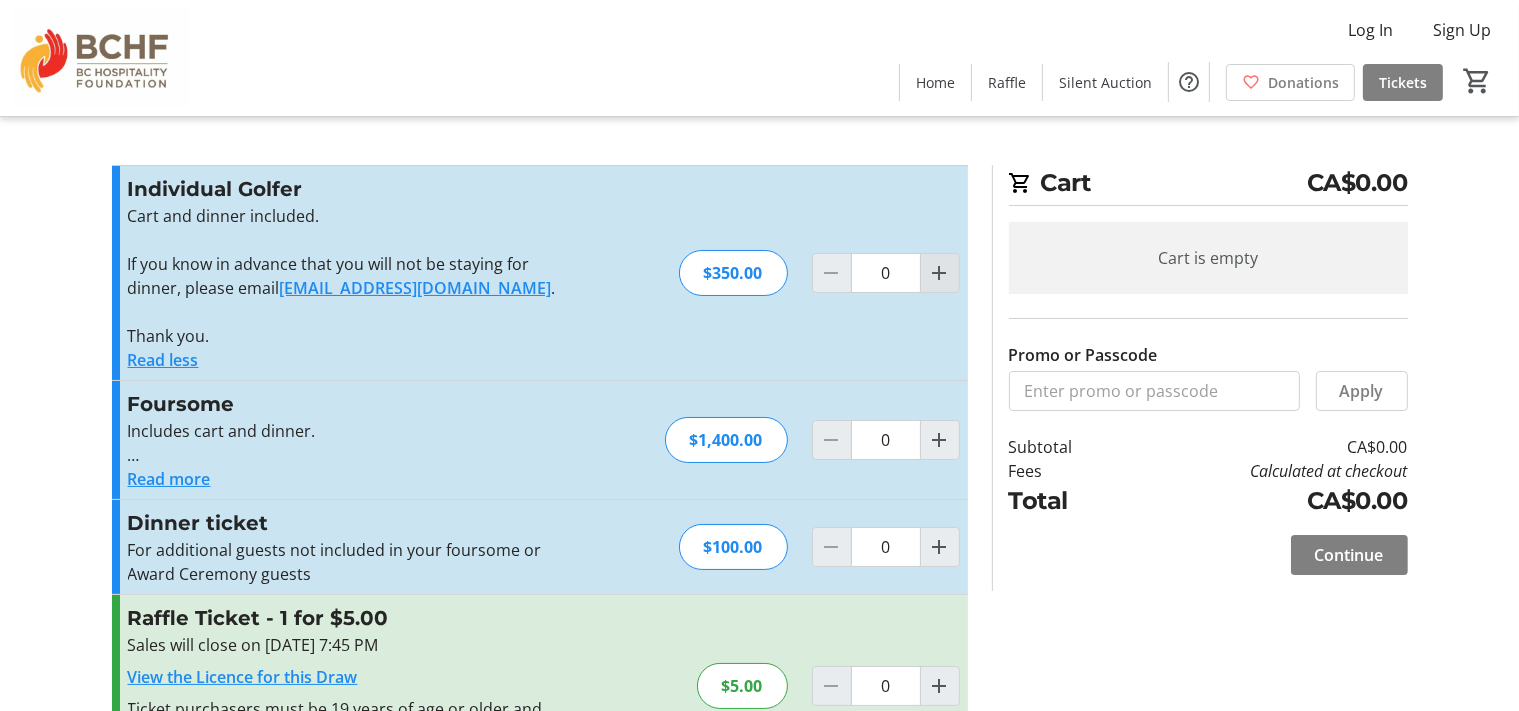 click 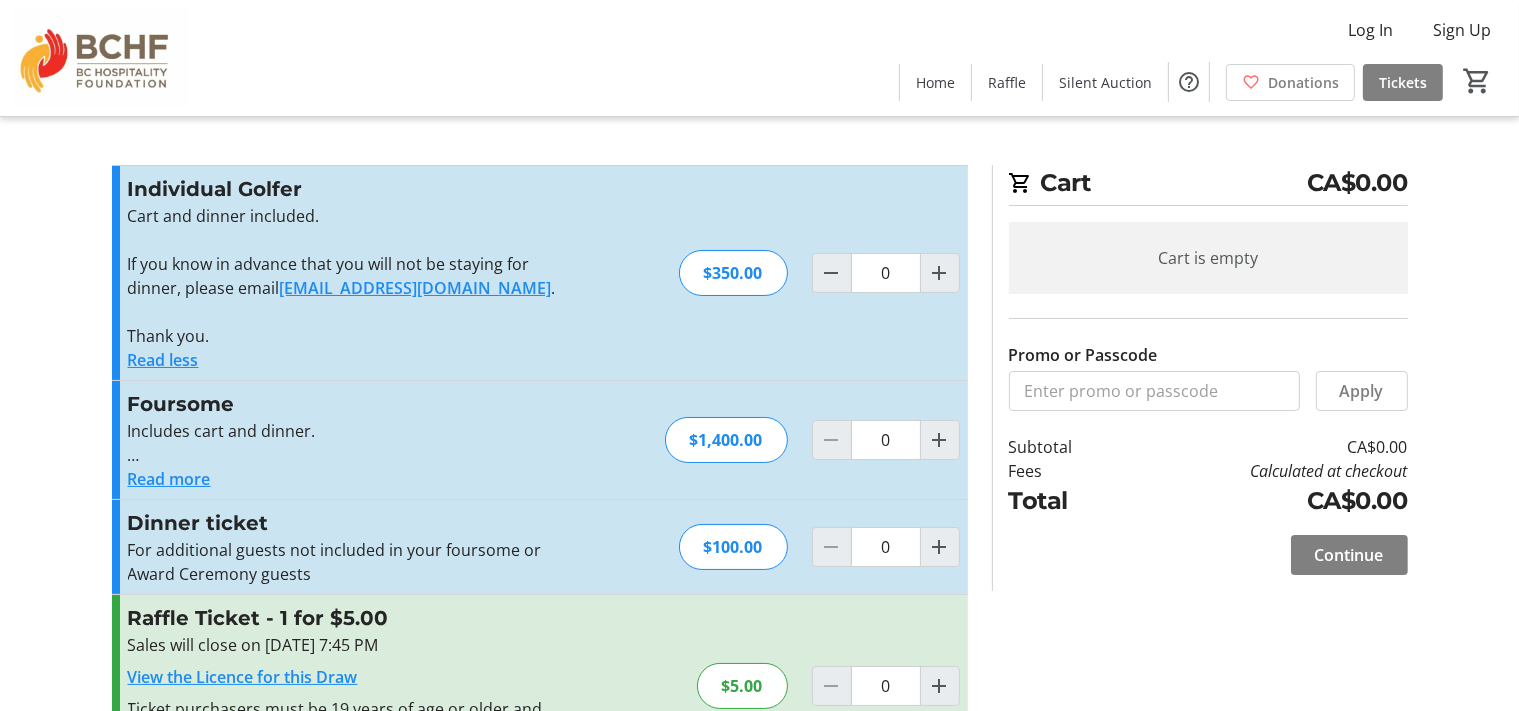 type on "1" 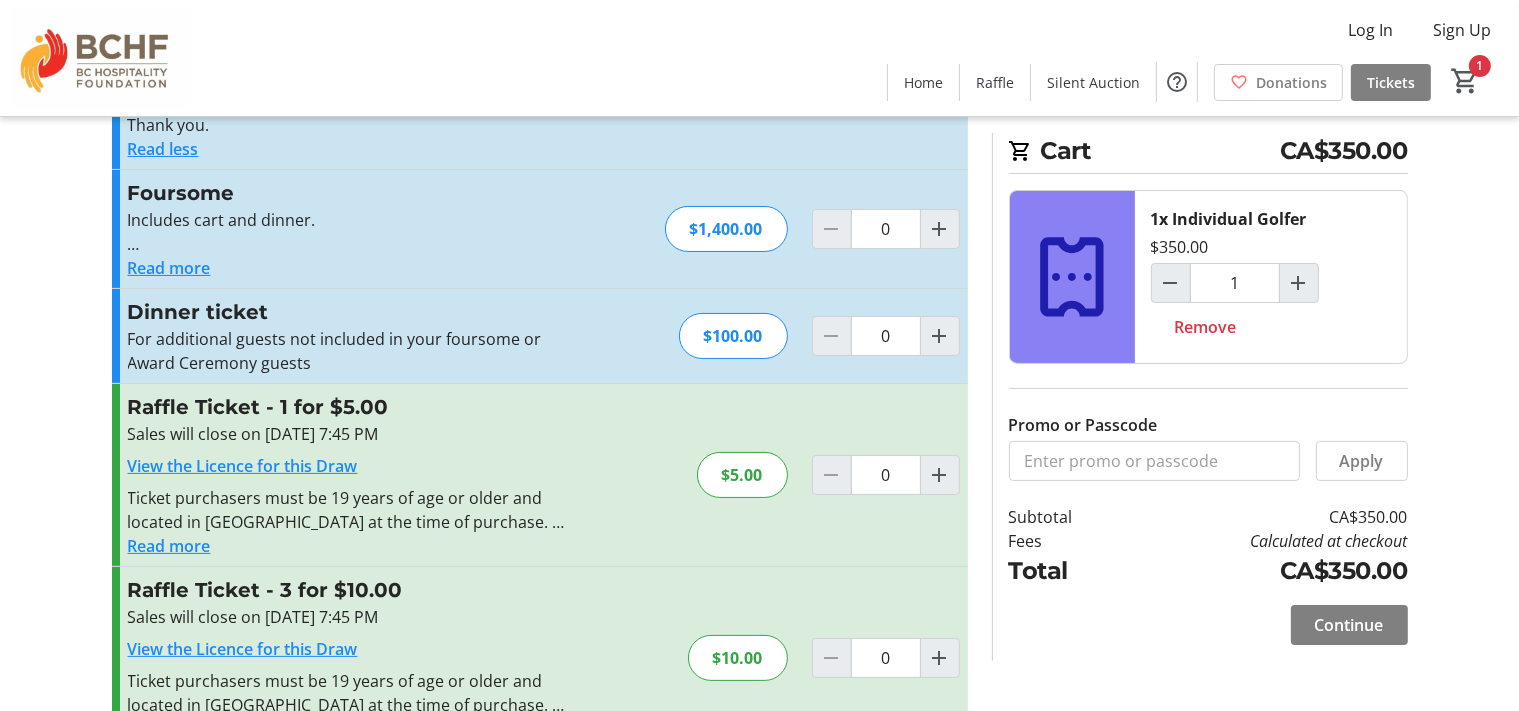scroll, scrollTop: 0, scrollLeft: 0, axis: both 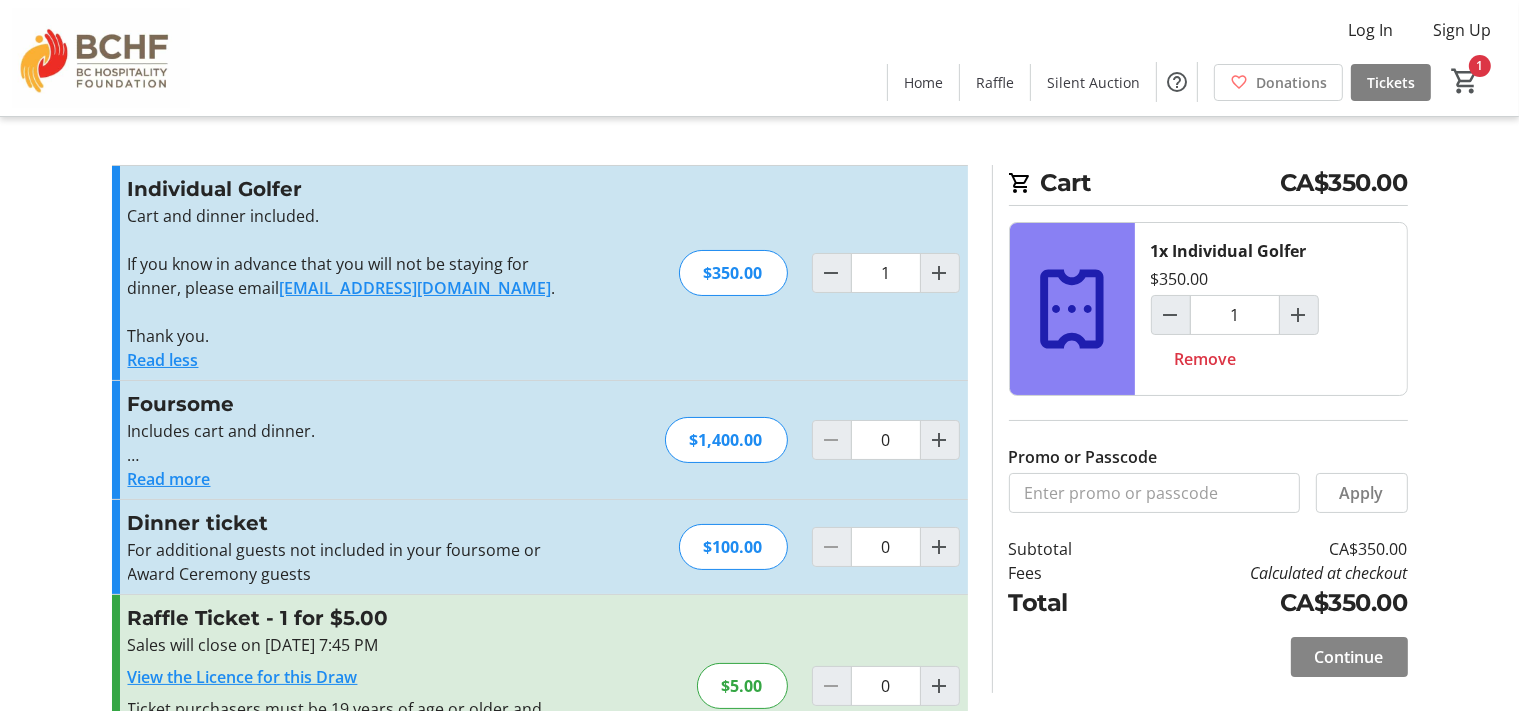 click on "Continue" 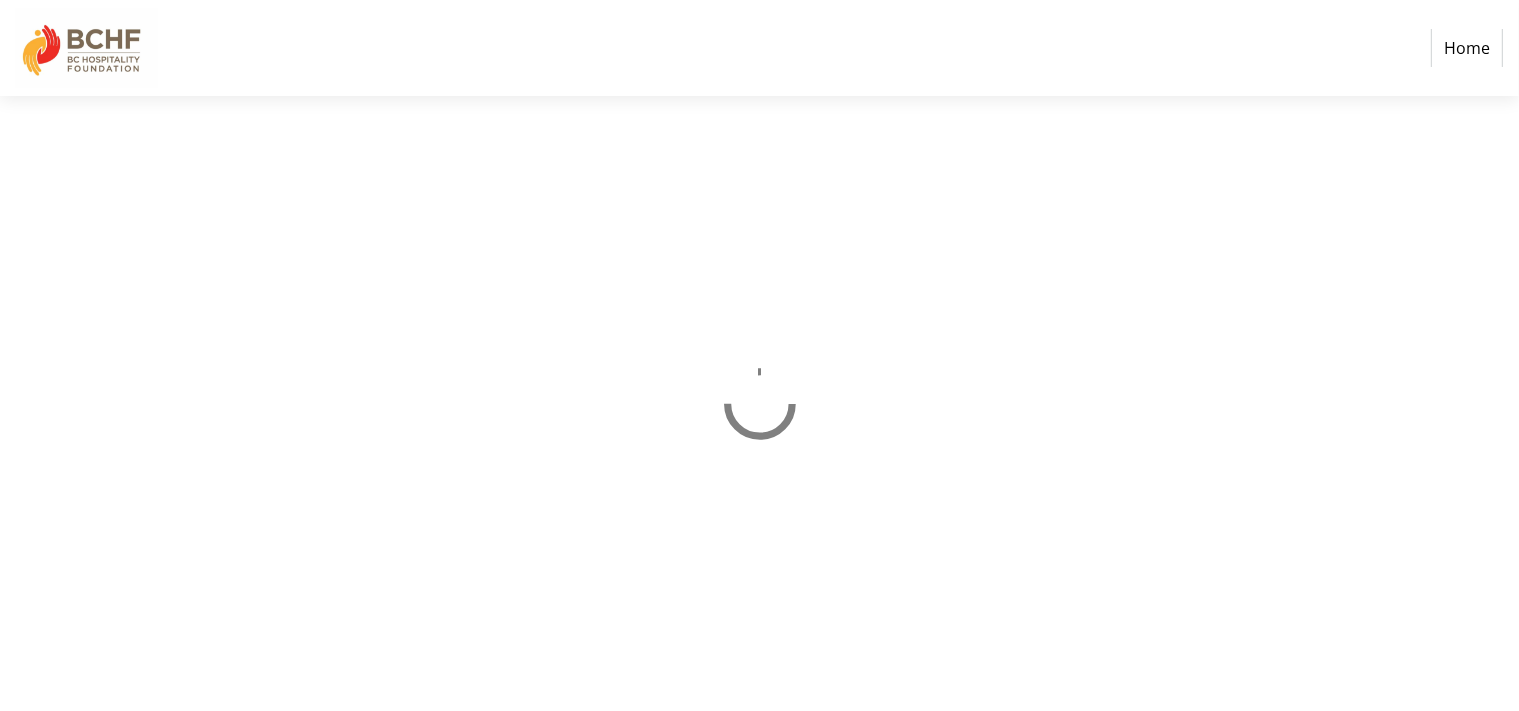 select on "CA" 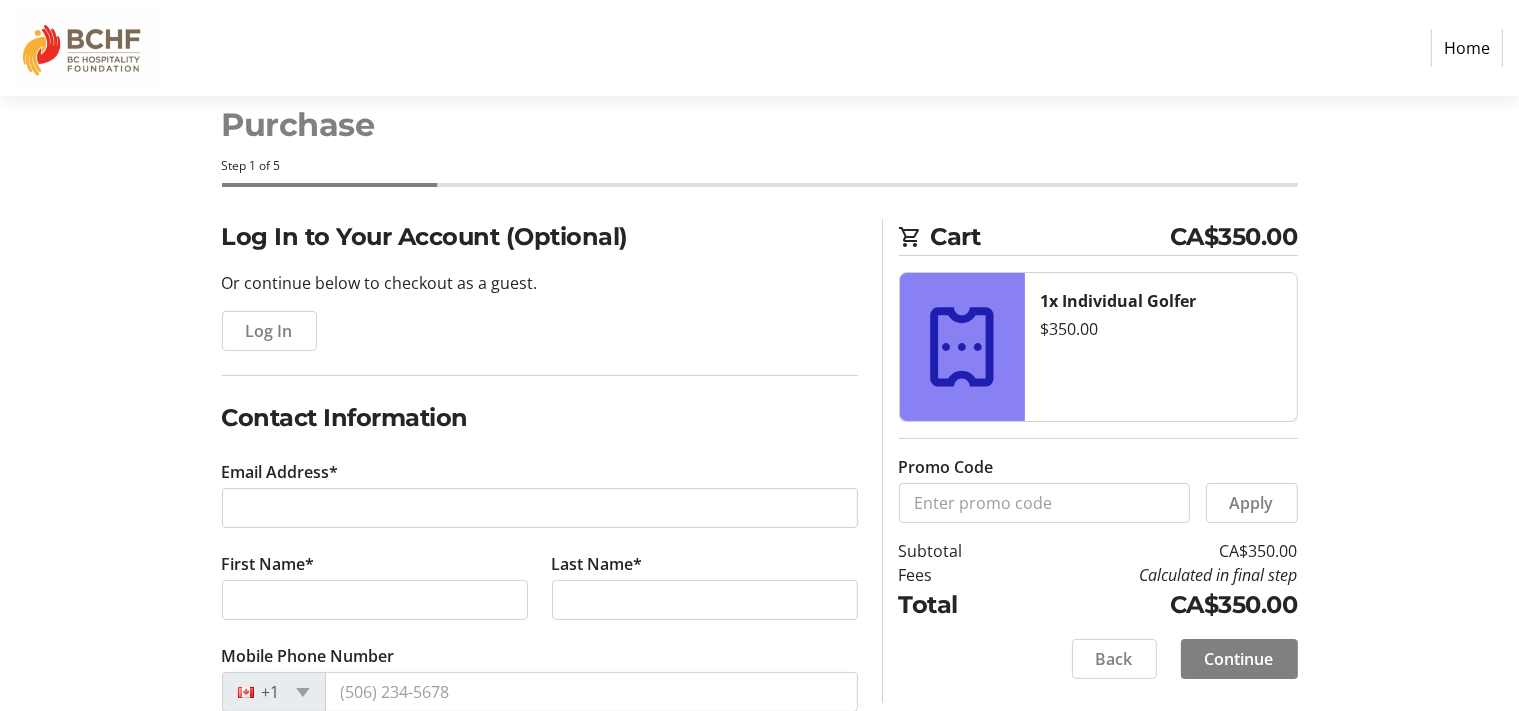 scroll, scrollTop: 0, scrollLeft: 0, axis: both 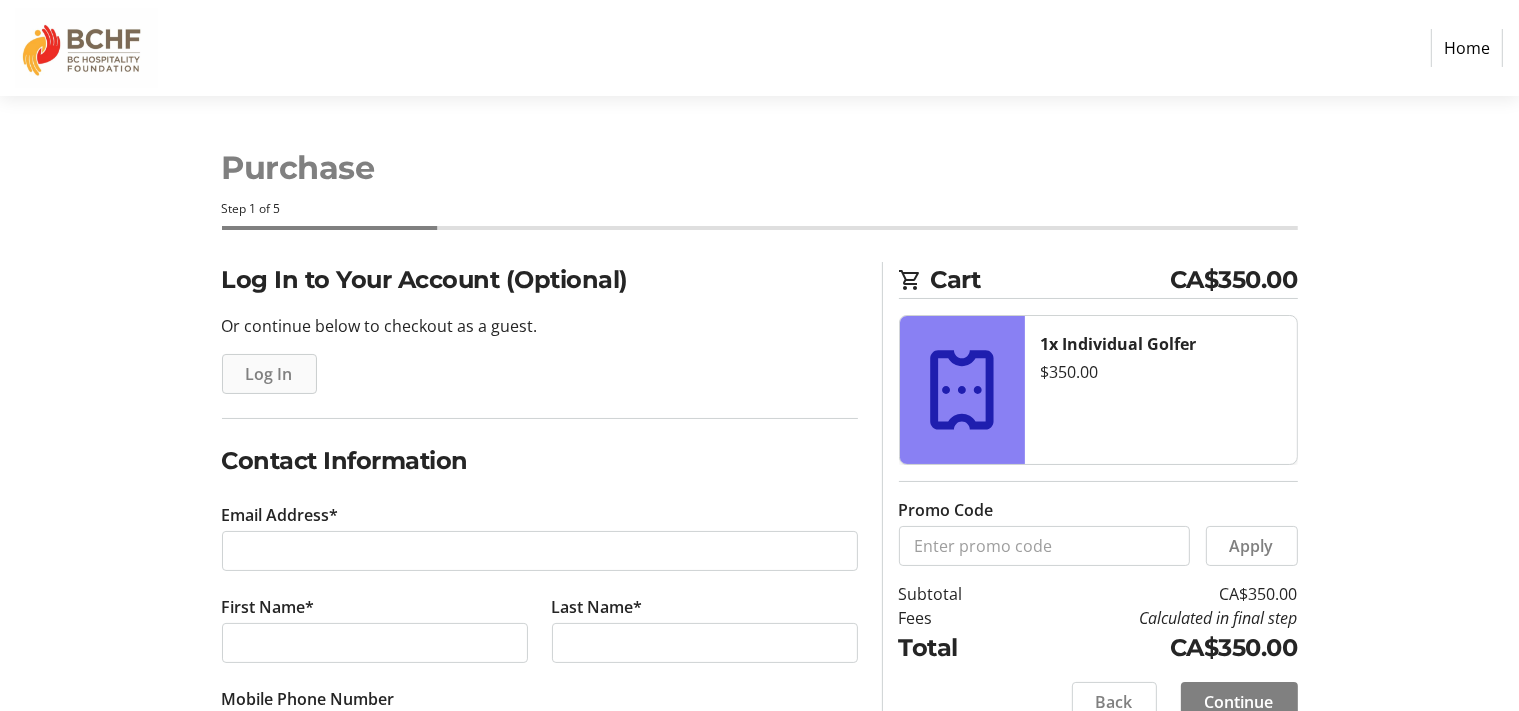 click on "Log In" 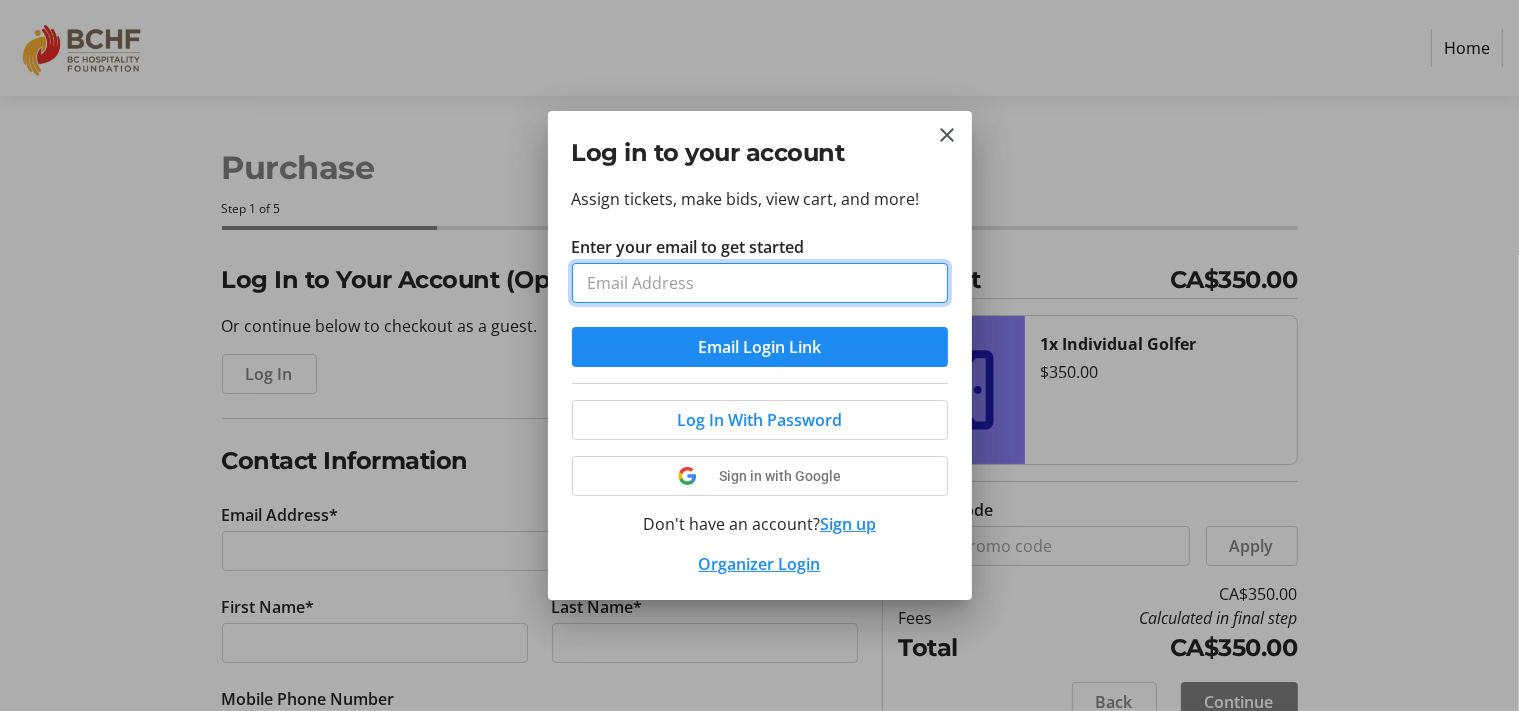 click on "Enter your email to get started" at bounding box center (760, 283) 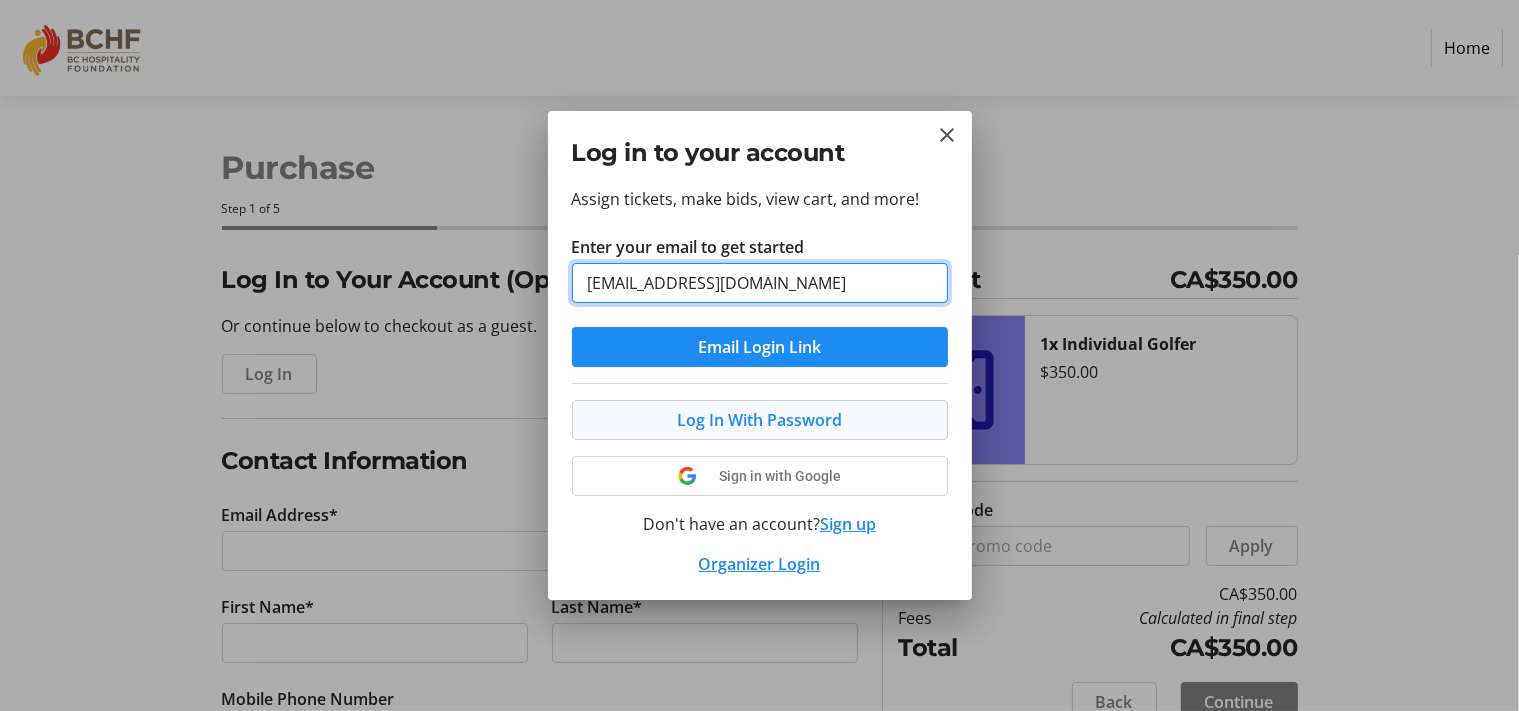 type on "info@cleansimplesolutions.com" 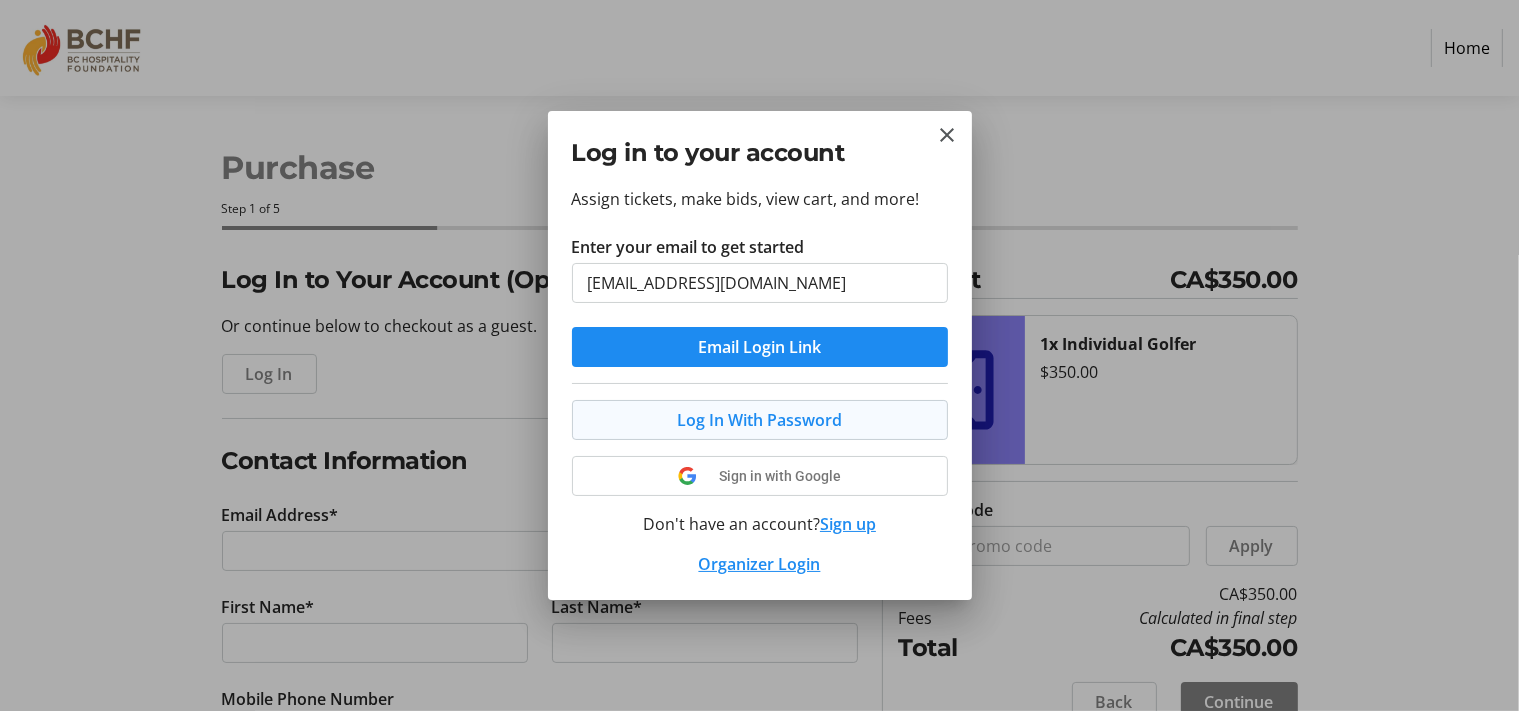 click on "Log In With Password" at bounding box center [759, 420] 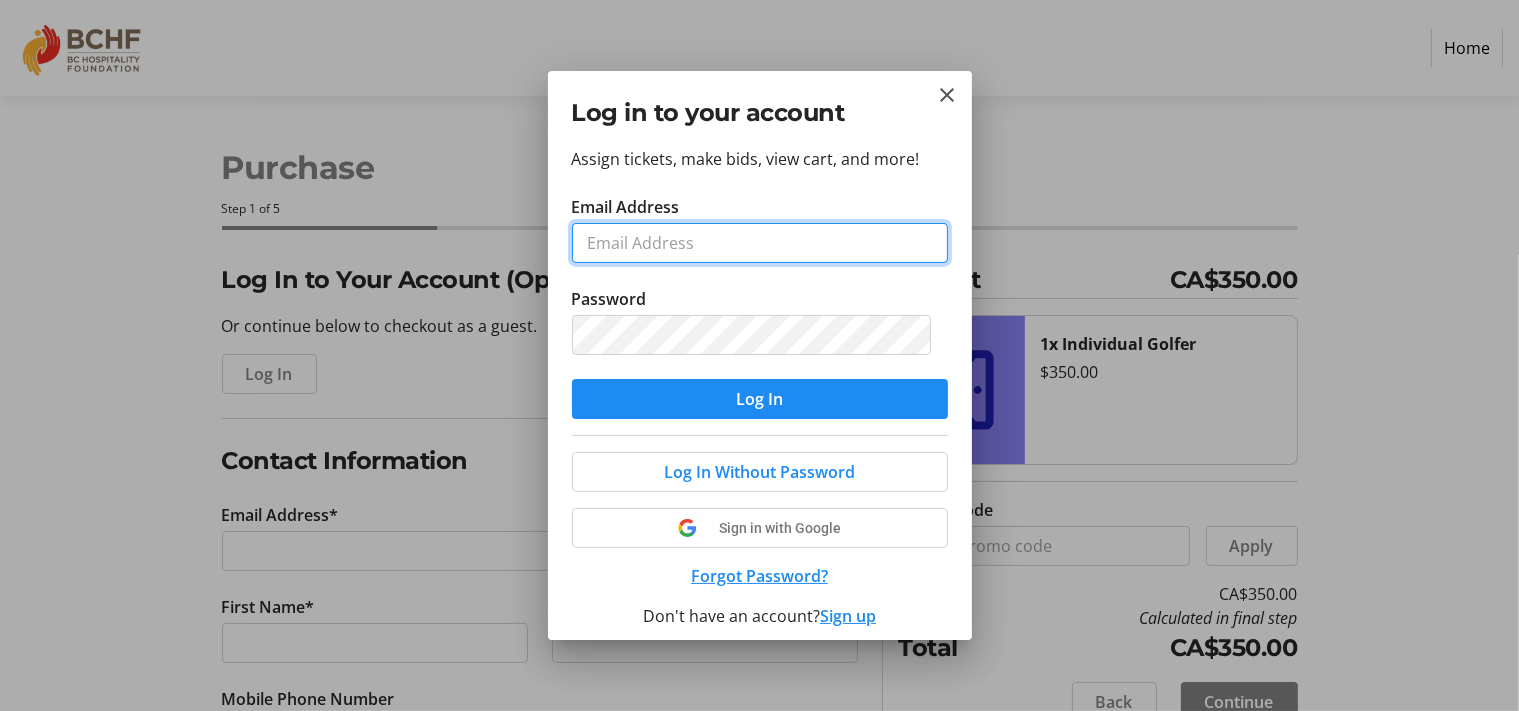 click on "Email Address" at bounding box center [760, 243] 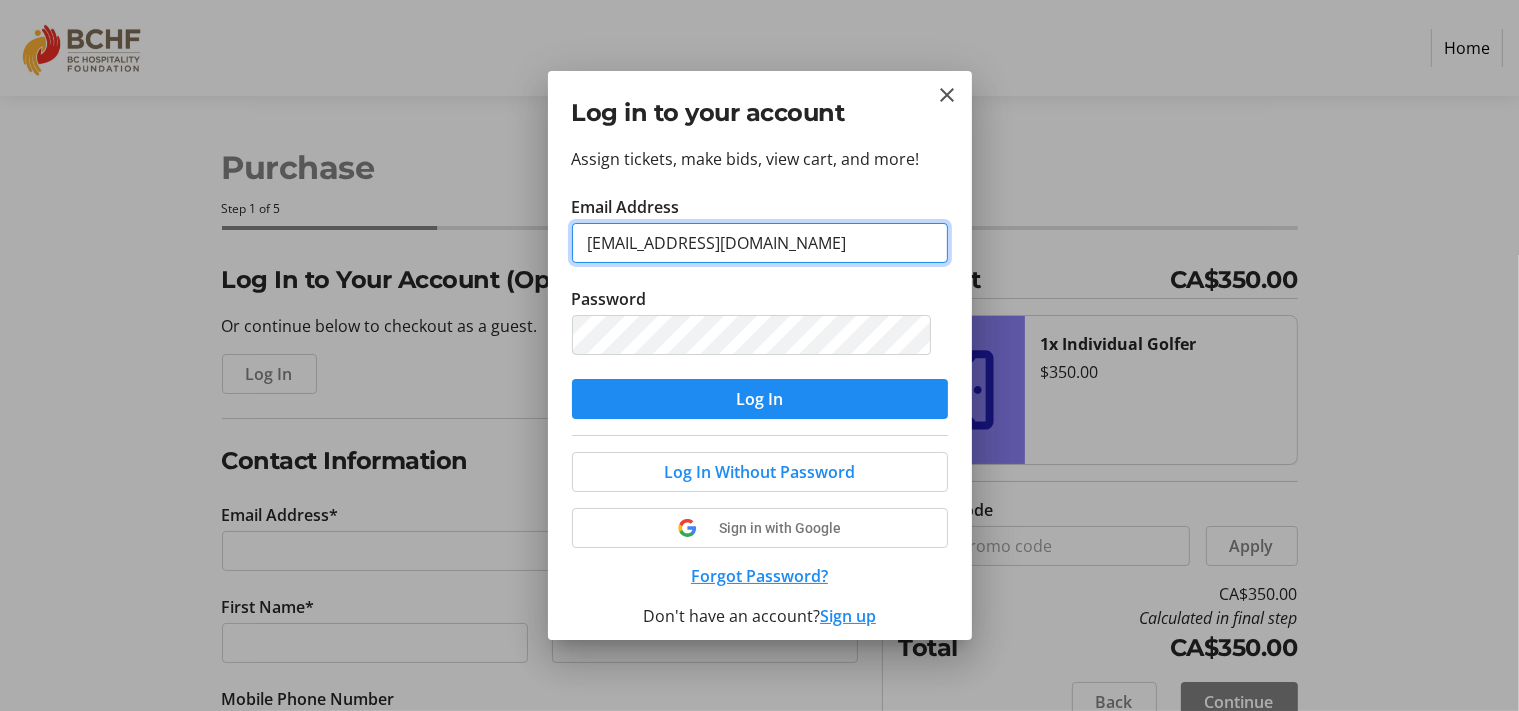 type on "info@cleansimplesolutions.com" 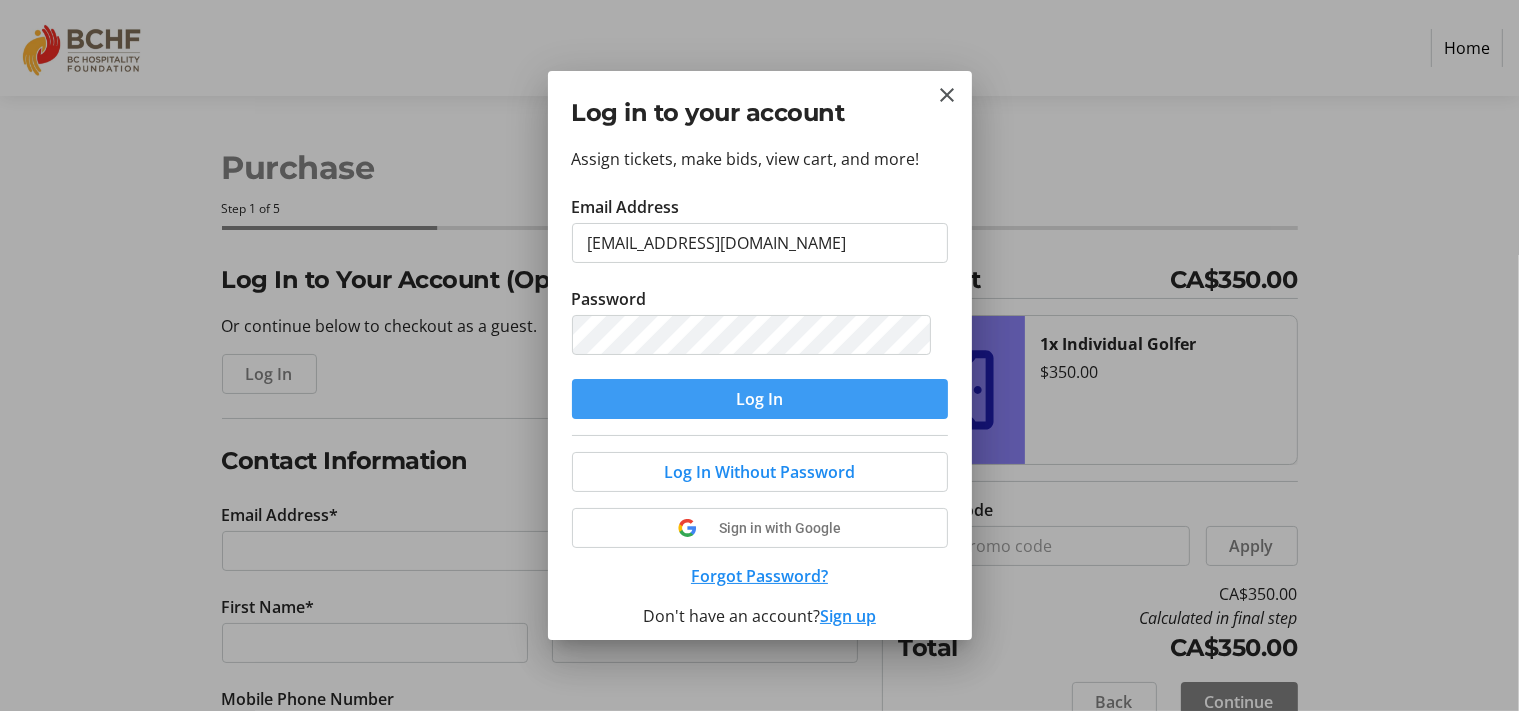 click at bounding box center (760, 399) 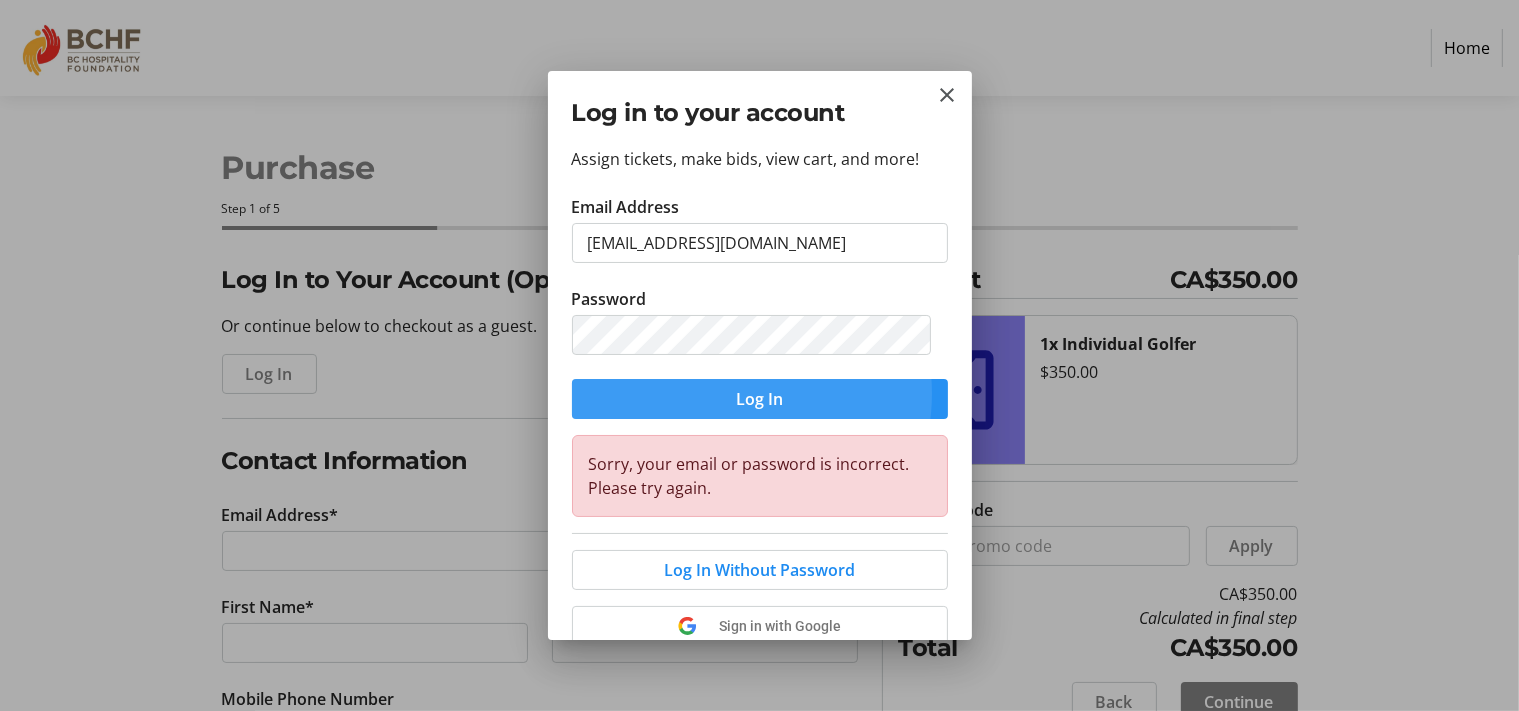 click at bounding box center (760, 399) 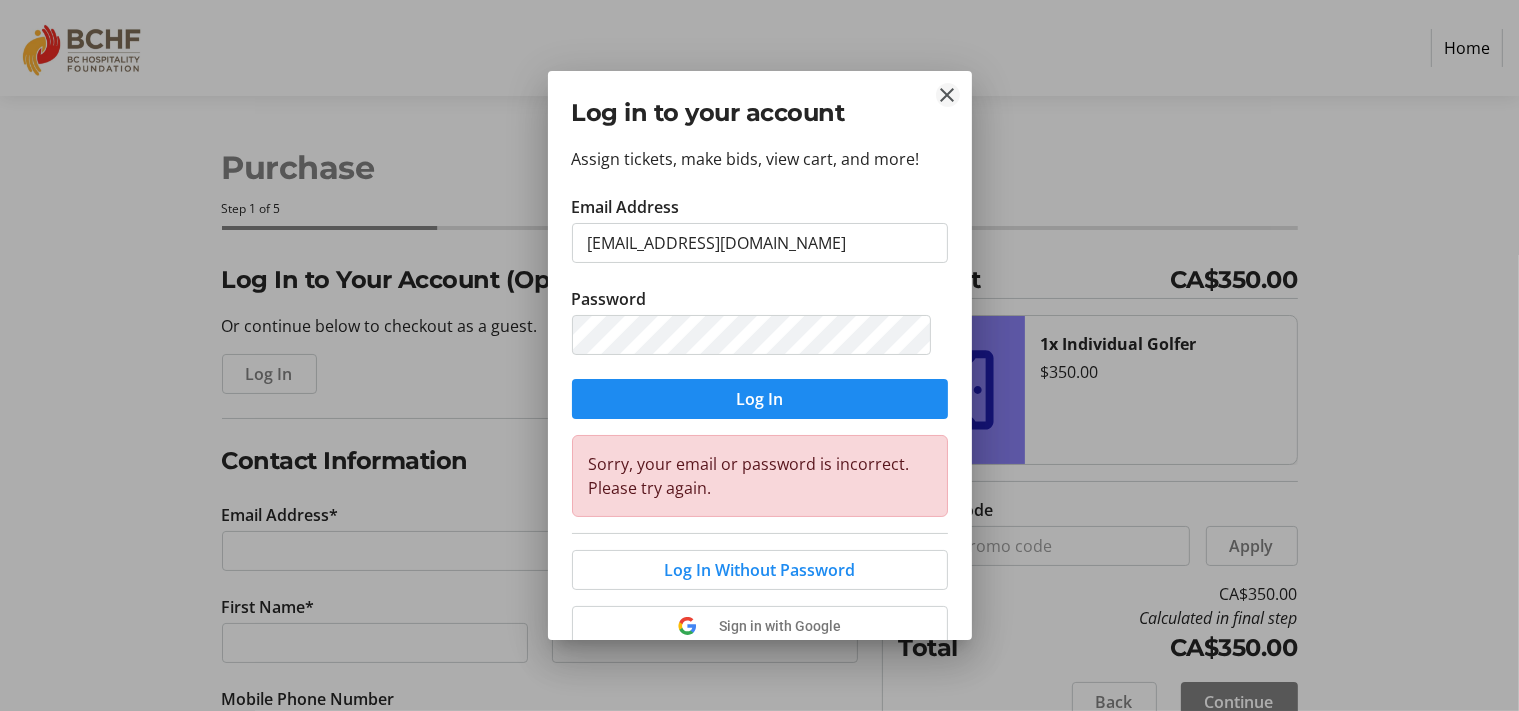 click at bounding box center (948, 95) 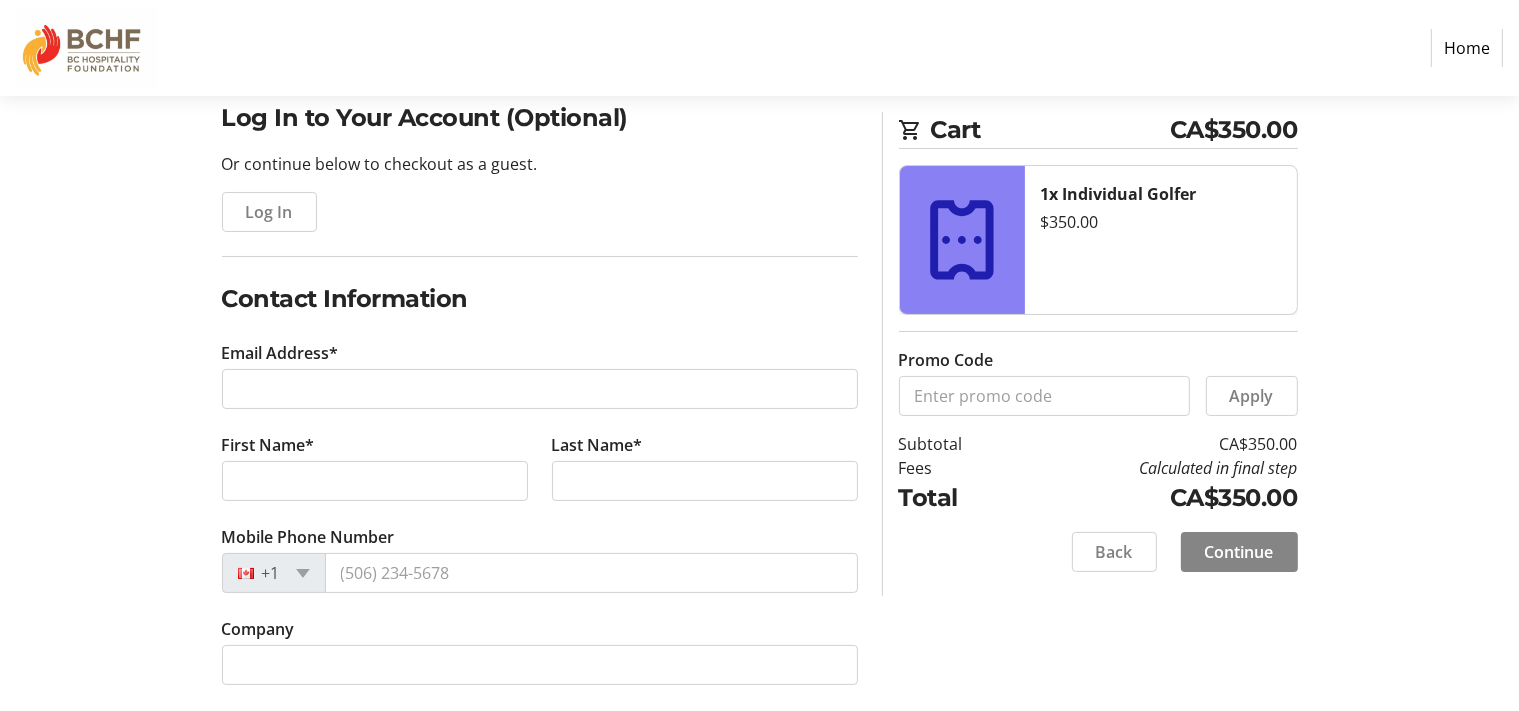 scroll, scrollTop: 211, scrollLeft: 0, axis: vertical 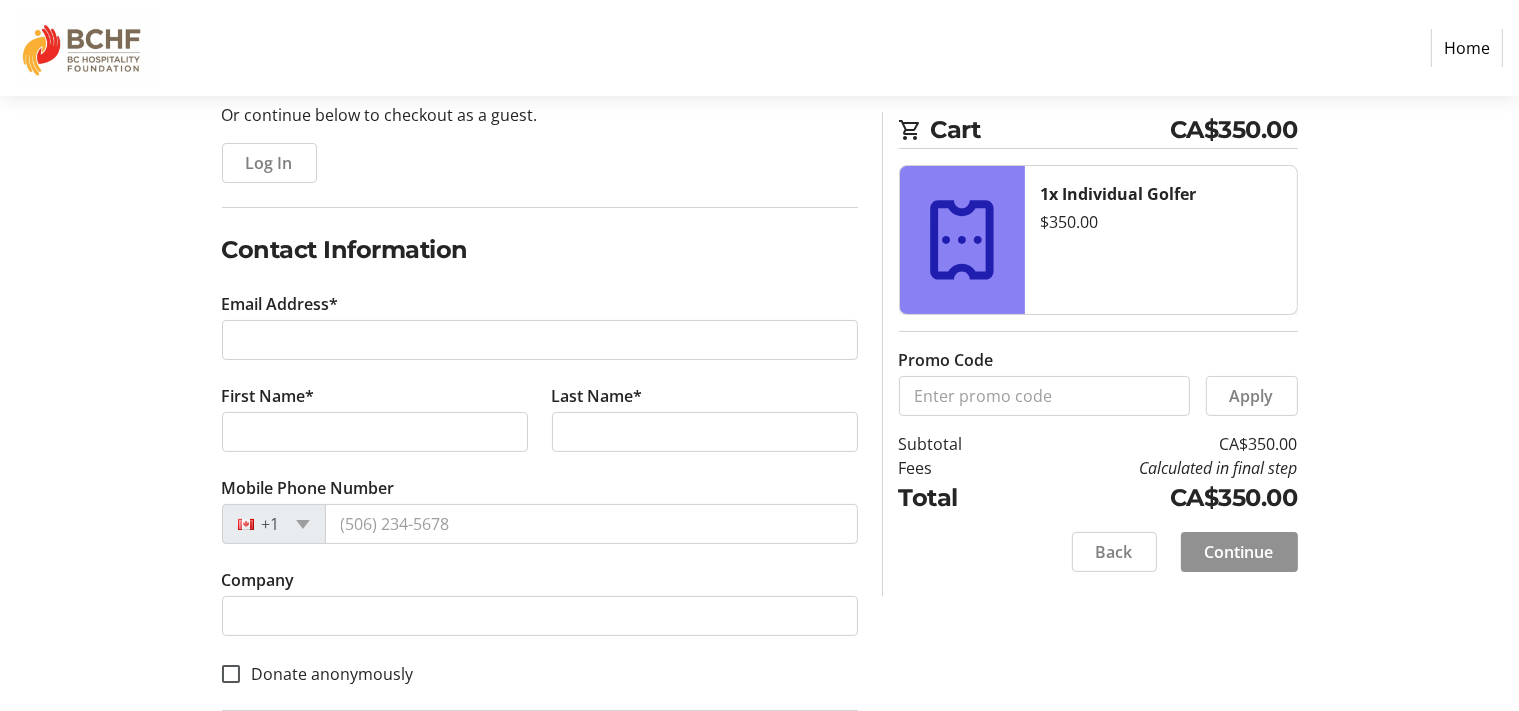 click on "Continue" 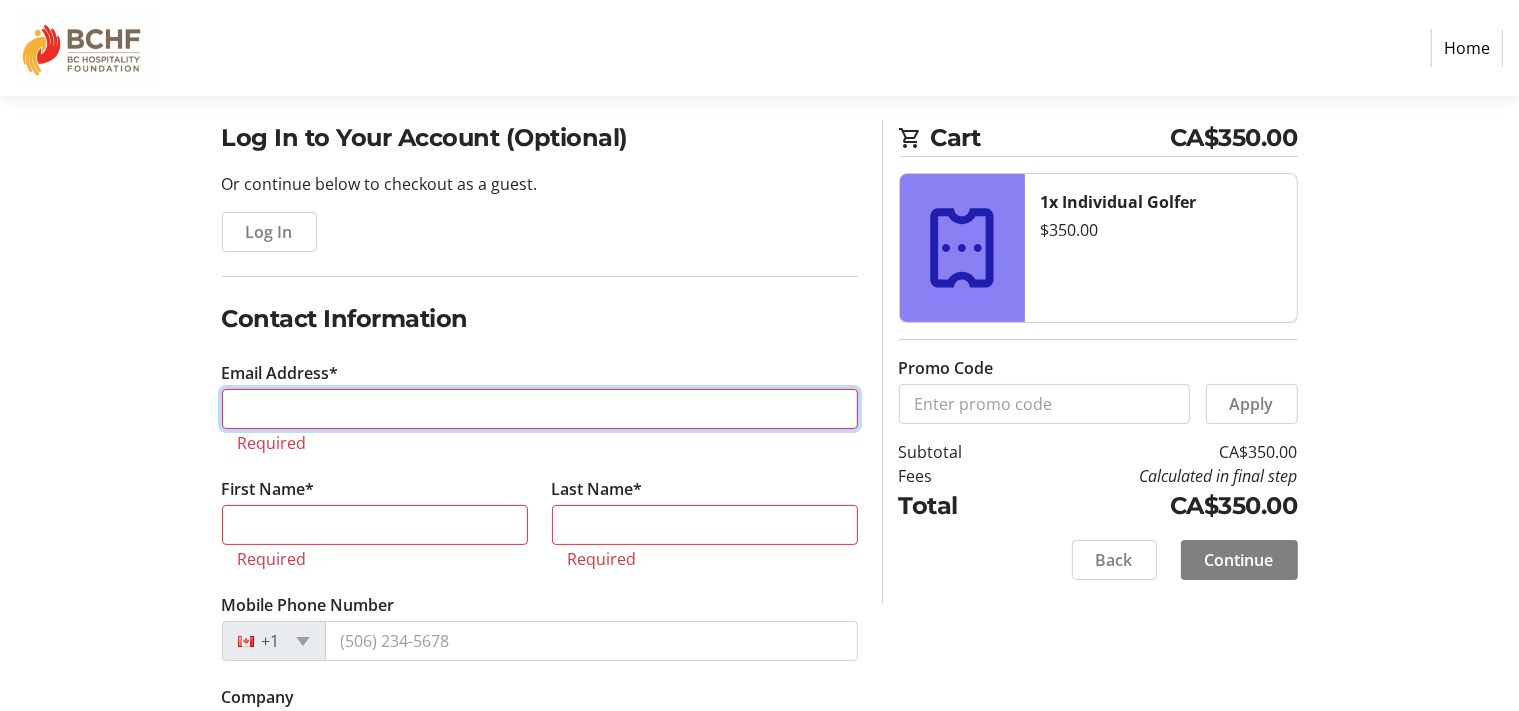 scroll, scrollTop: 56, scrollLeft: 0, axis: vertical 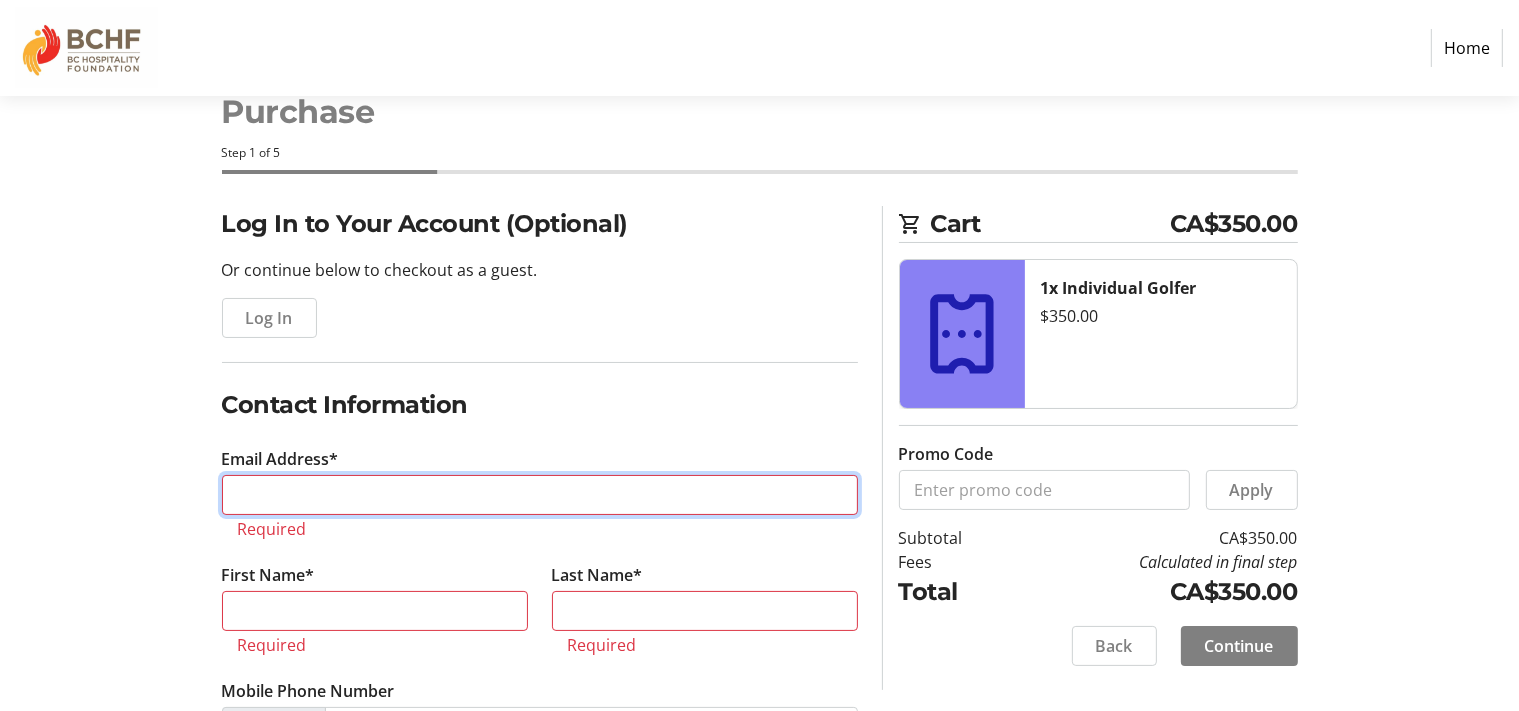 click on "Email Address*" at bounding box center [540, 495] 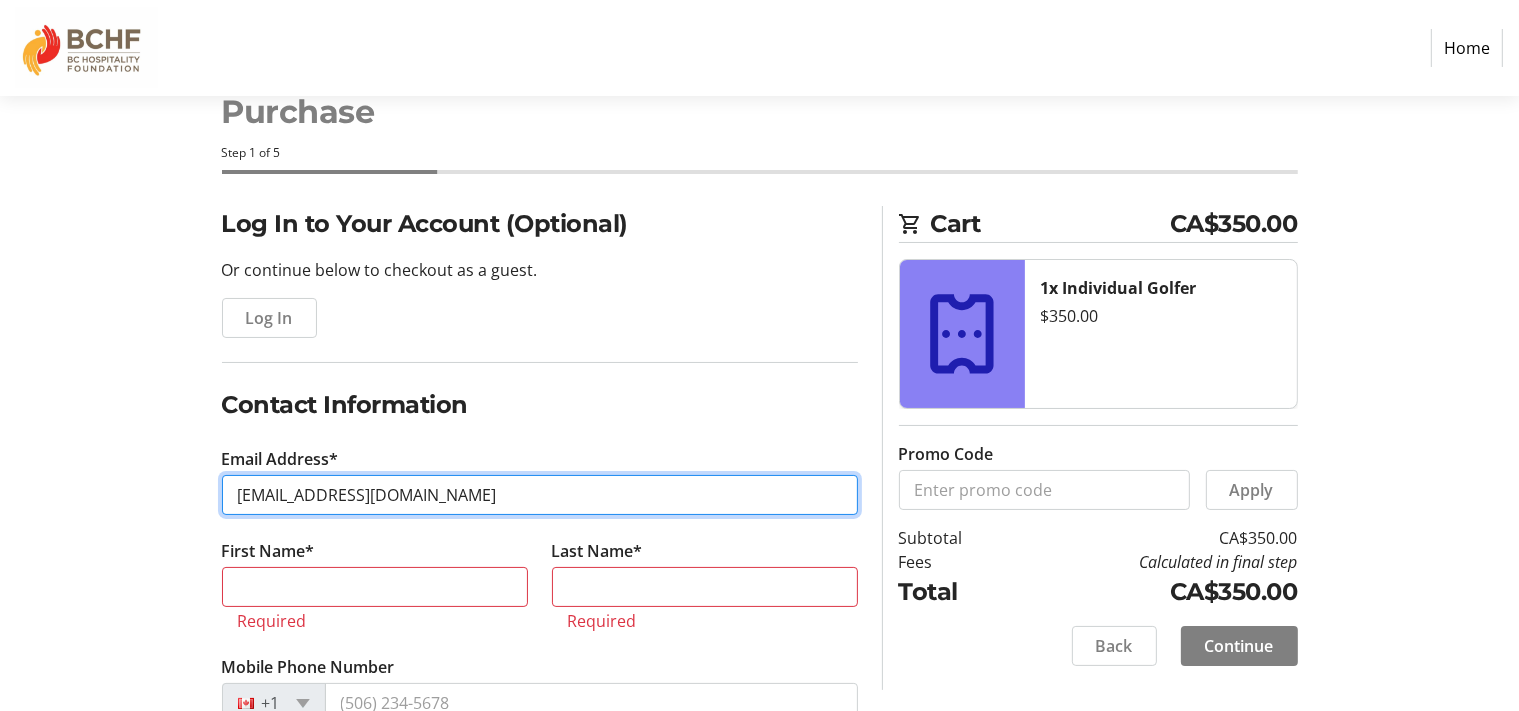 type on "info@cleansimplesolutions.com" 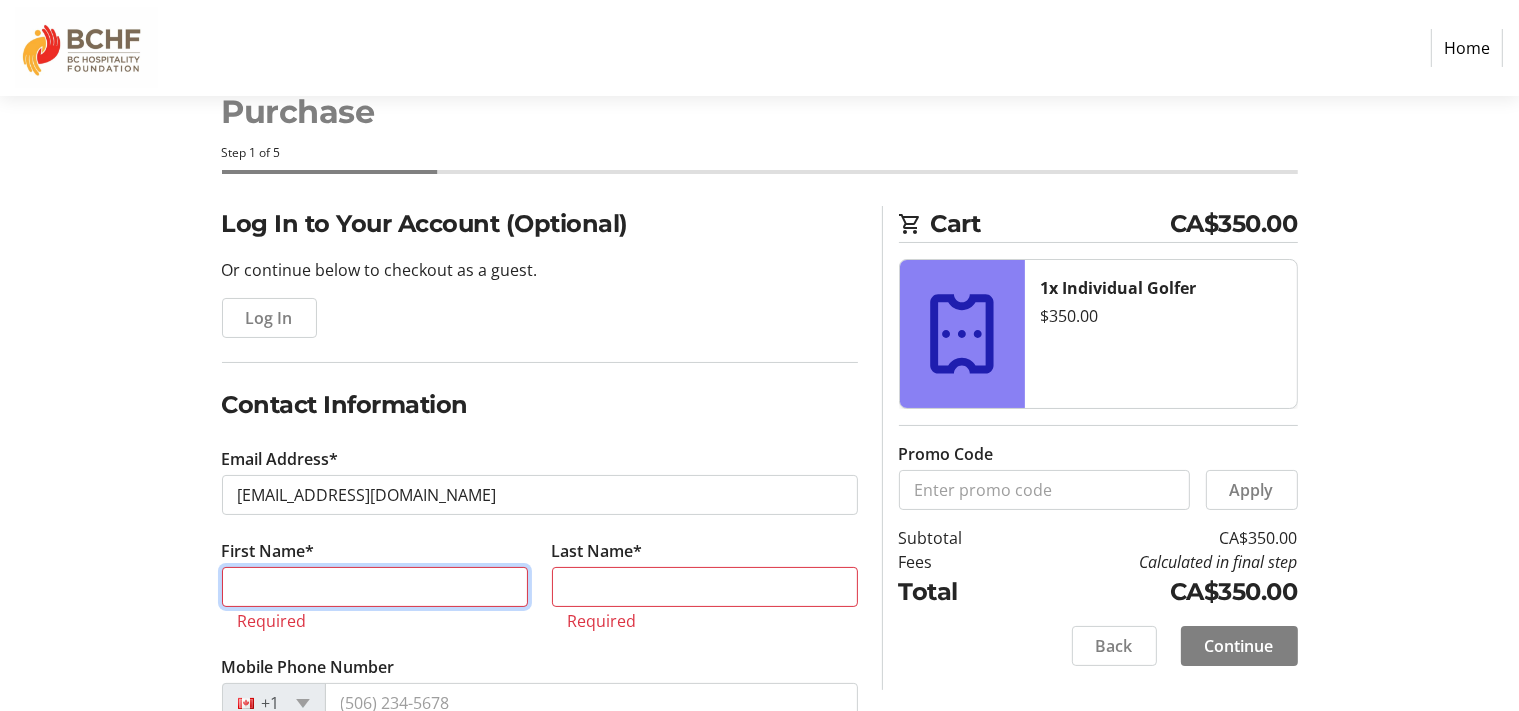 click on "First Name*" at bounding box center (375, 587) 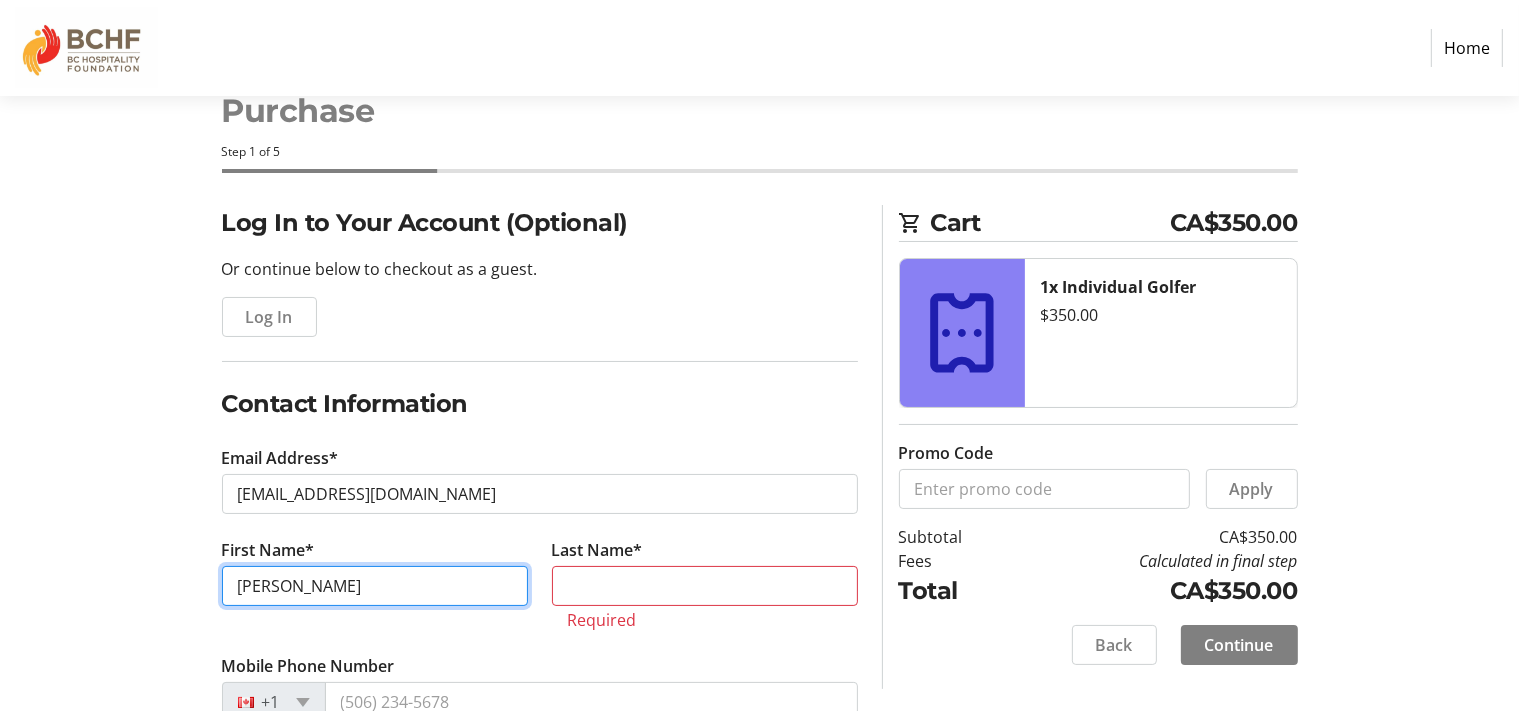 type on "Brian" 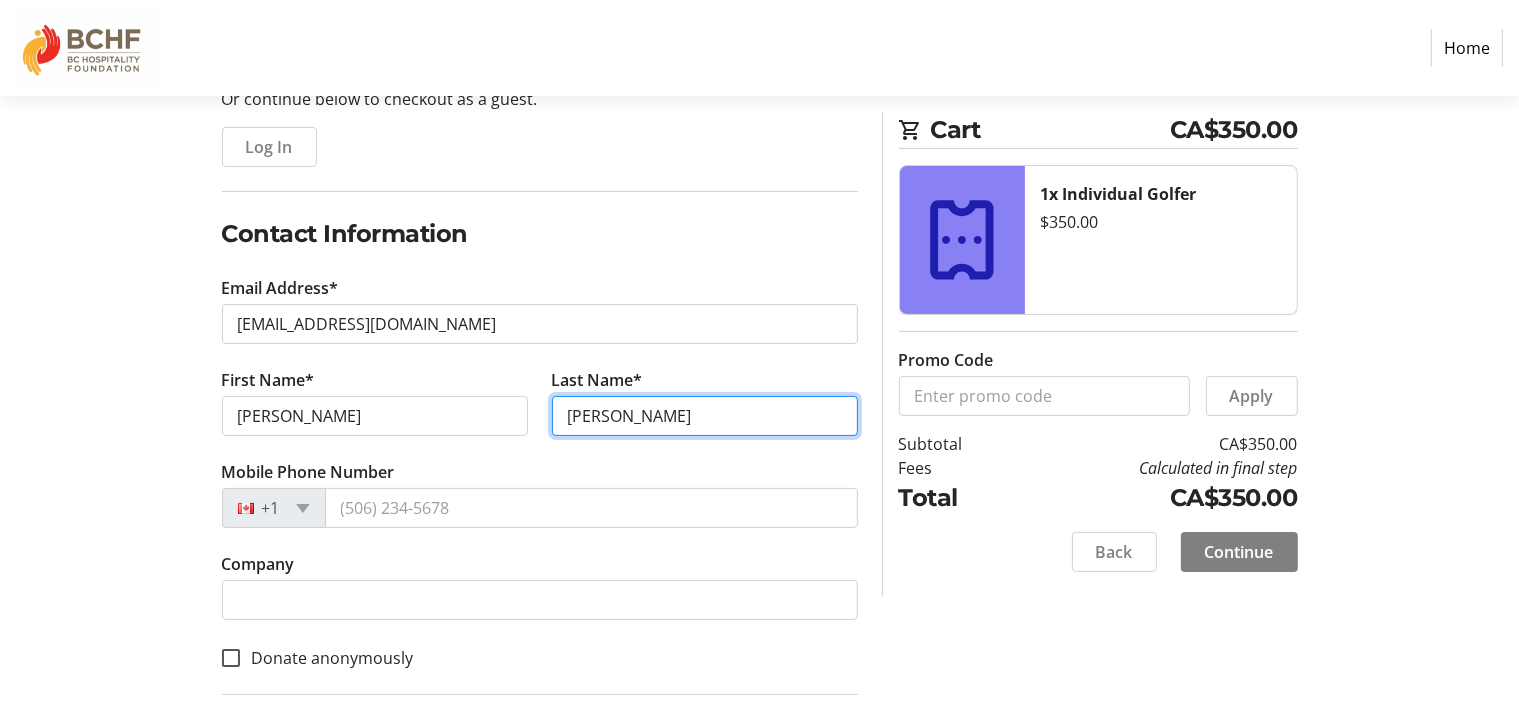scroll, scrollTop: 374, scrollLeft: 0, axis: vertical 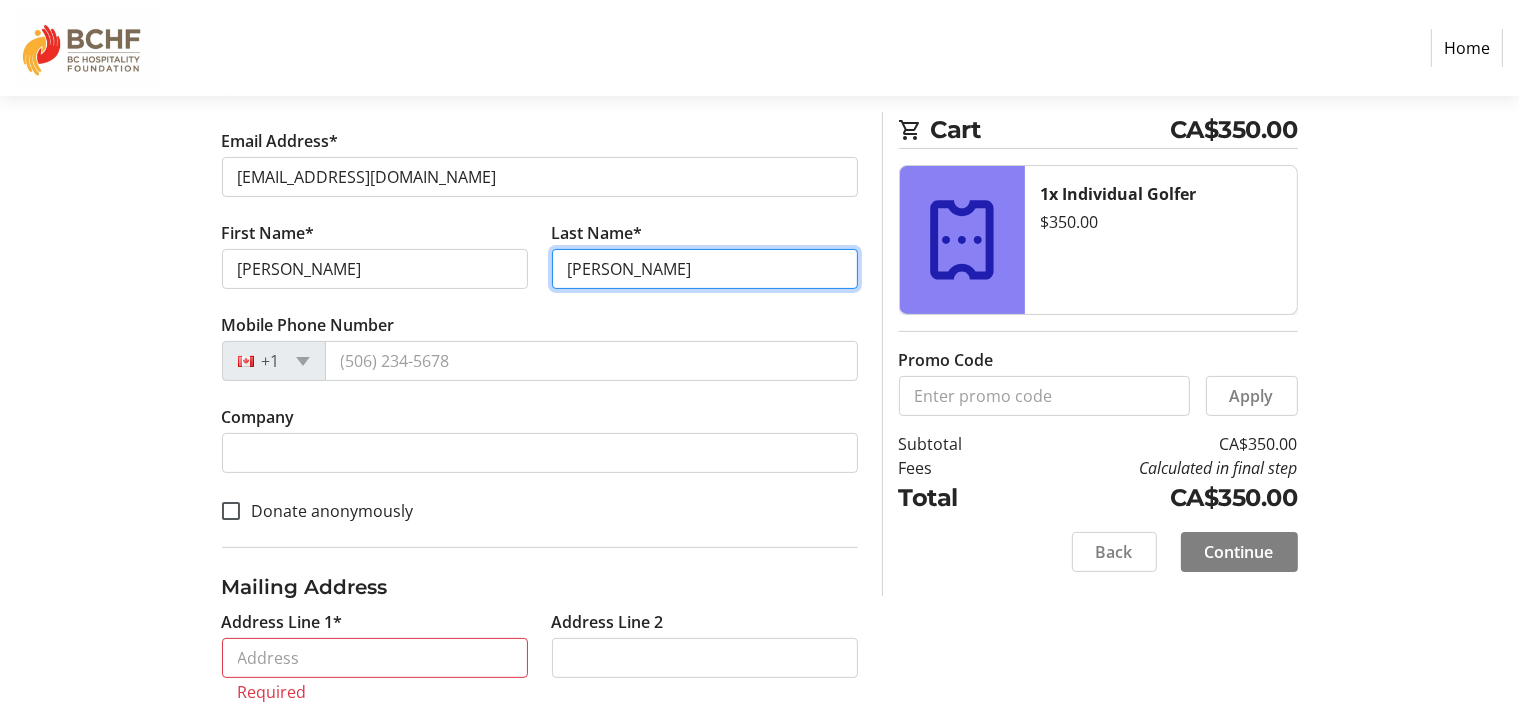 type on "Watters" 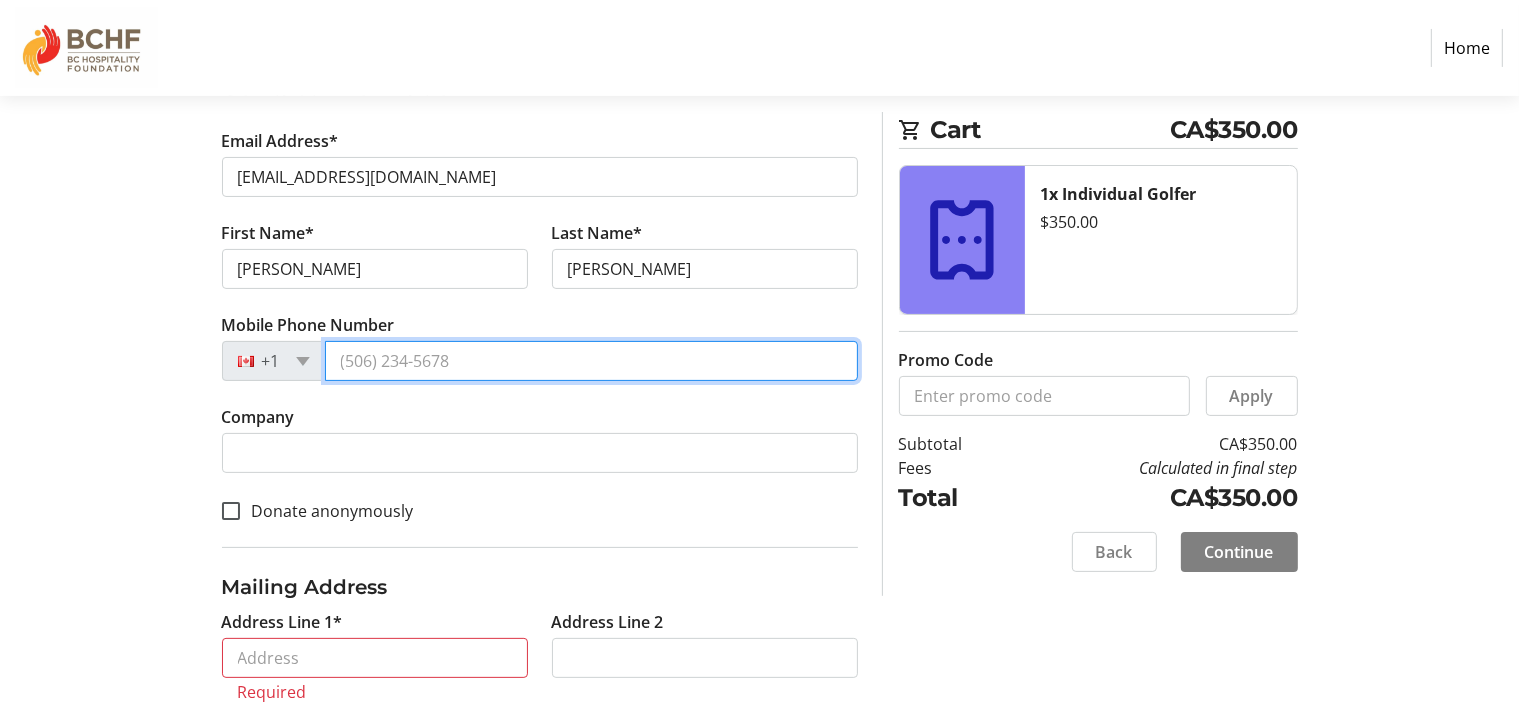 click on "Mobile Phone Number" at bounding box center (591, 361) 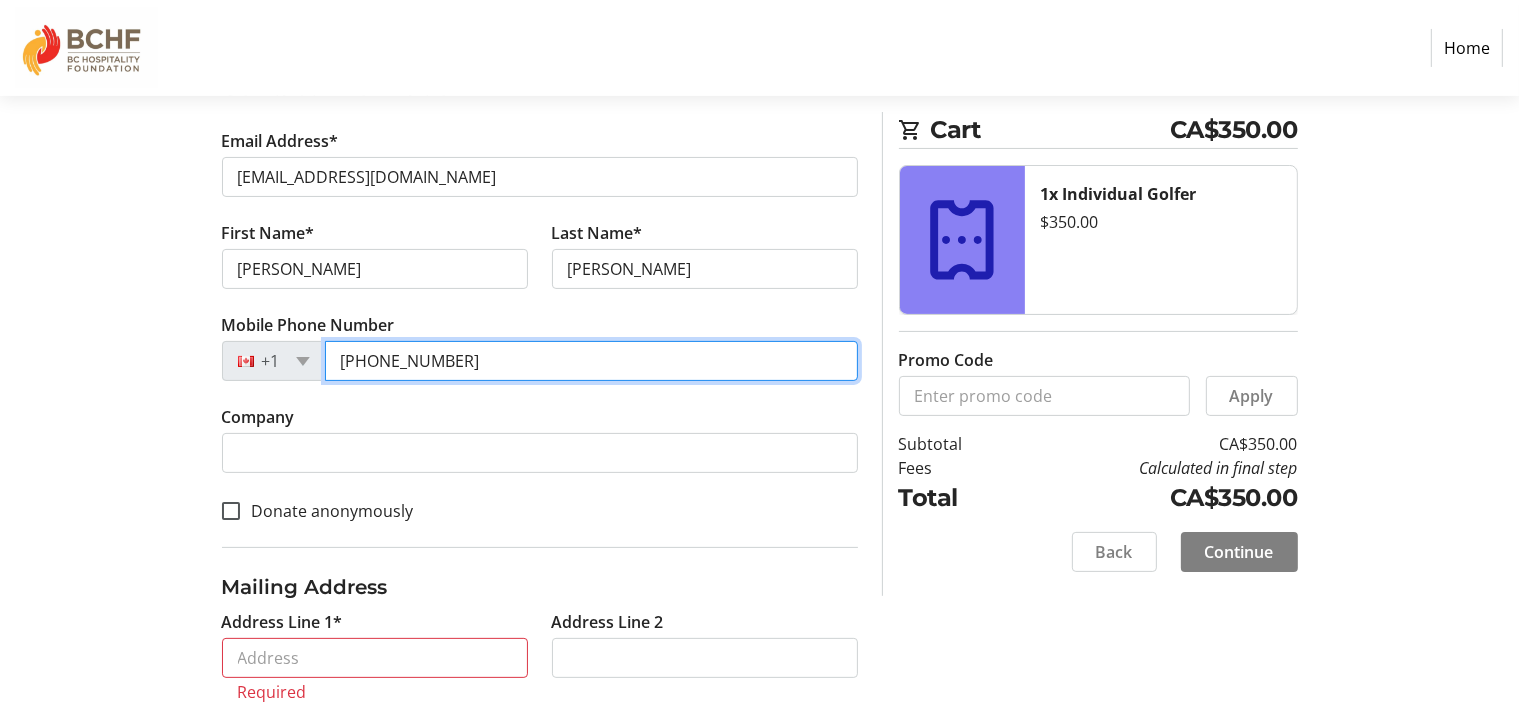 type on "(250) 858-4473" 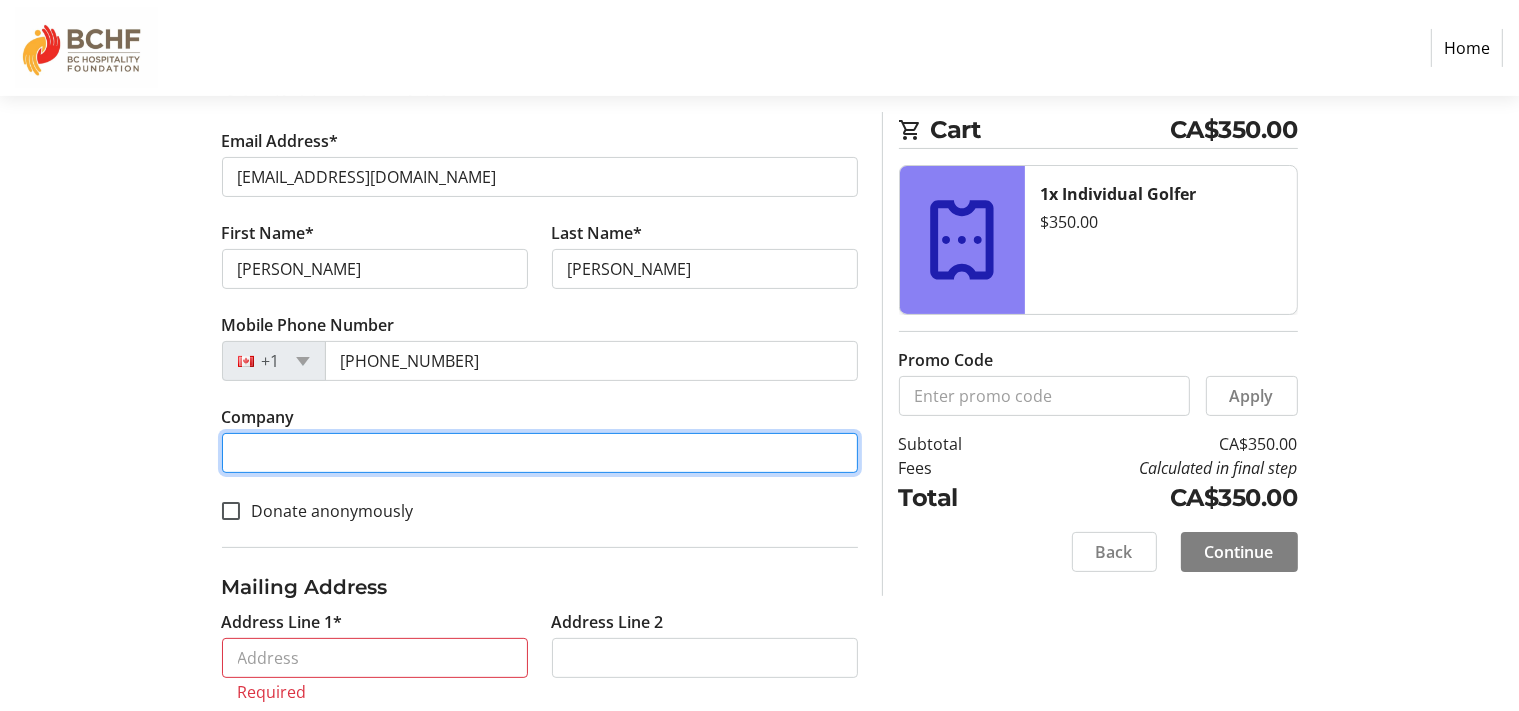 click on "Company" at bounding box center [540, 453] 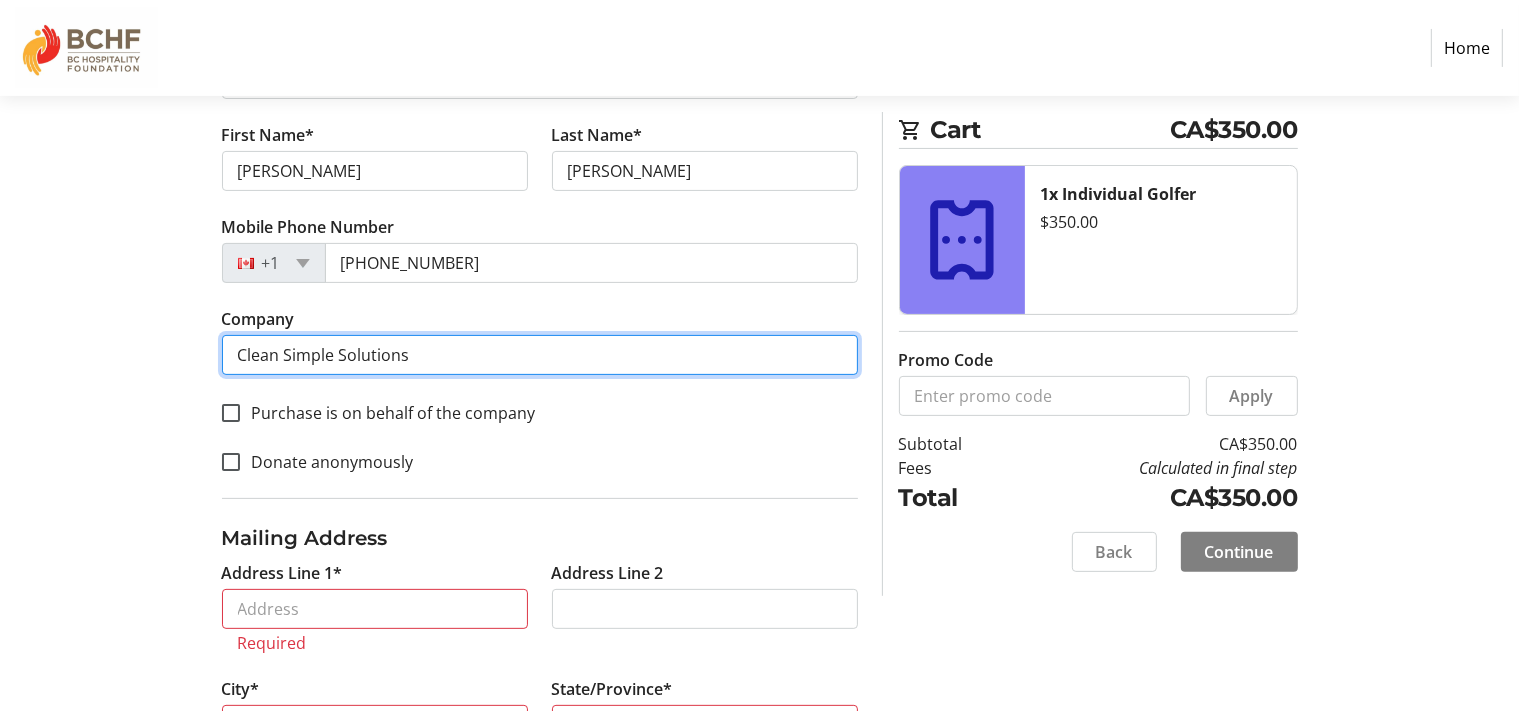 scroll, scrollTop: 480, scrollLeft: 0, axis: vertical 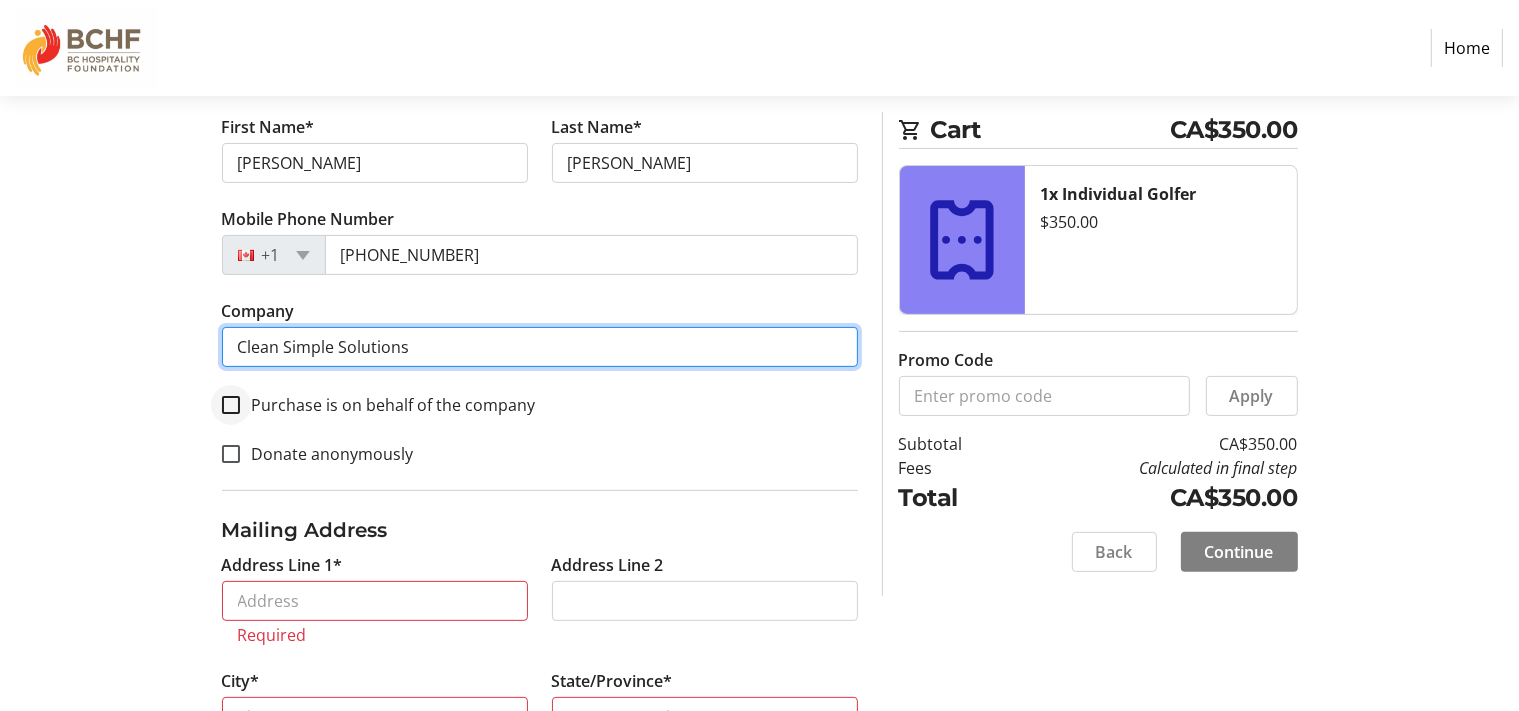 type on "Clean Simple Solutions" 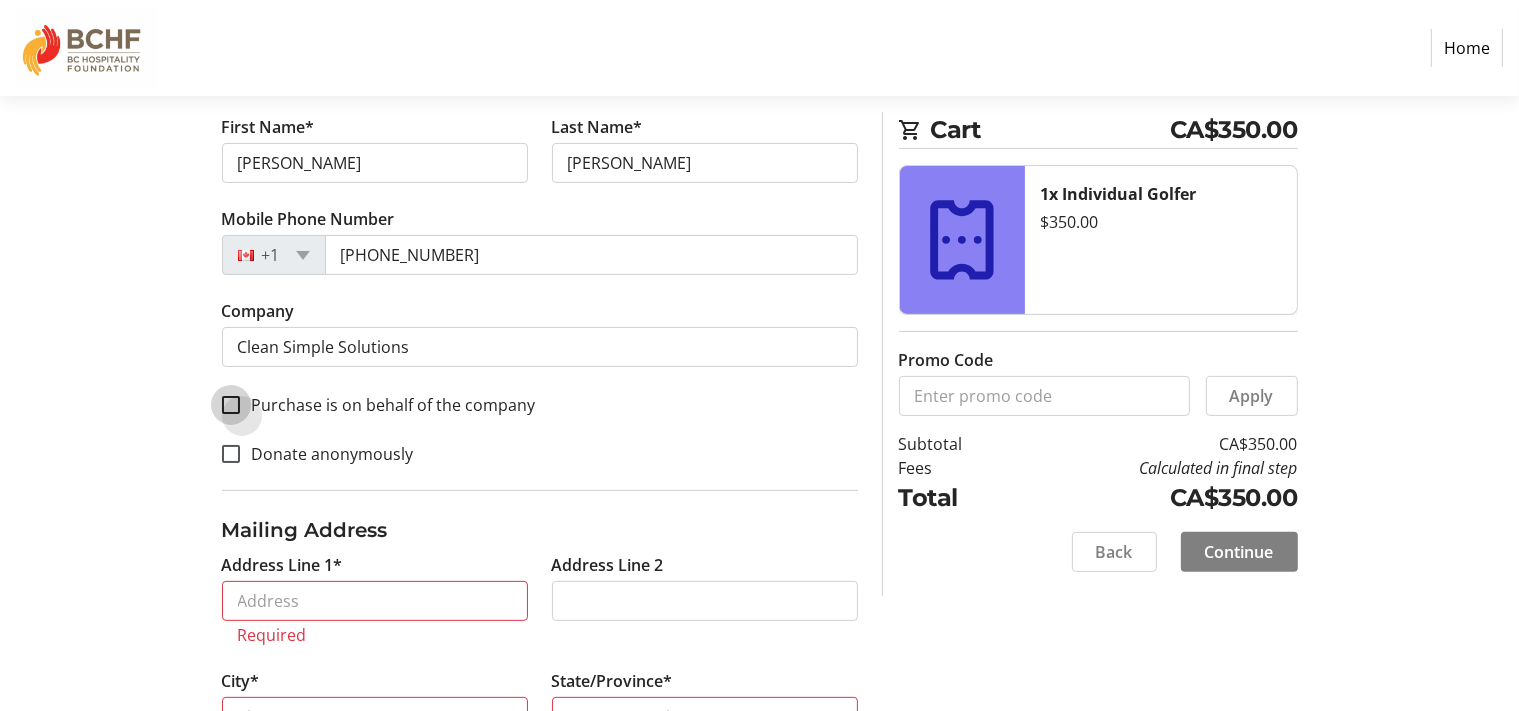 click on "Purchase is on behalf of the company" at bounding box center [231, 405] 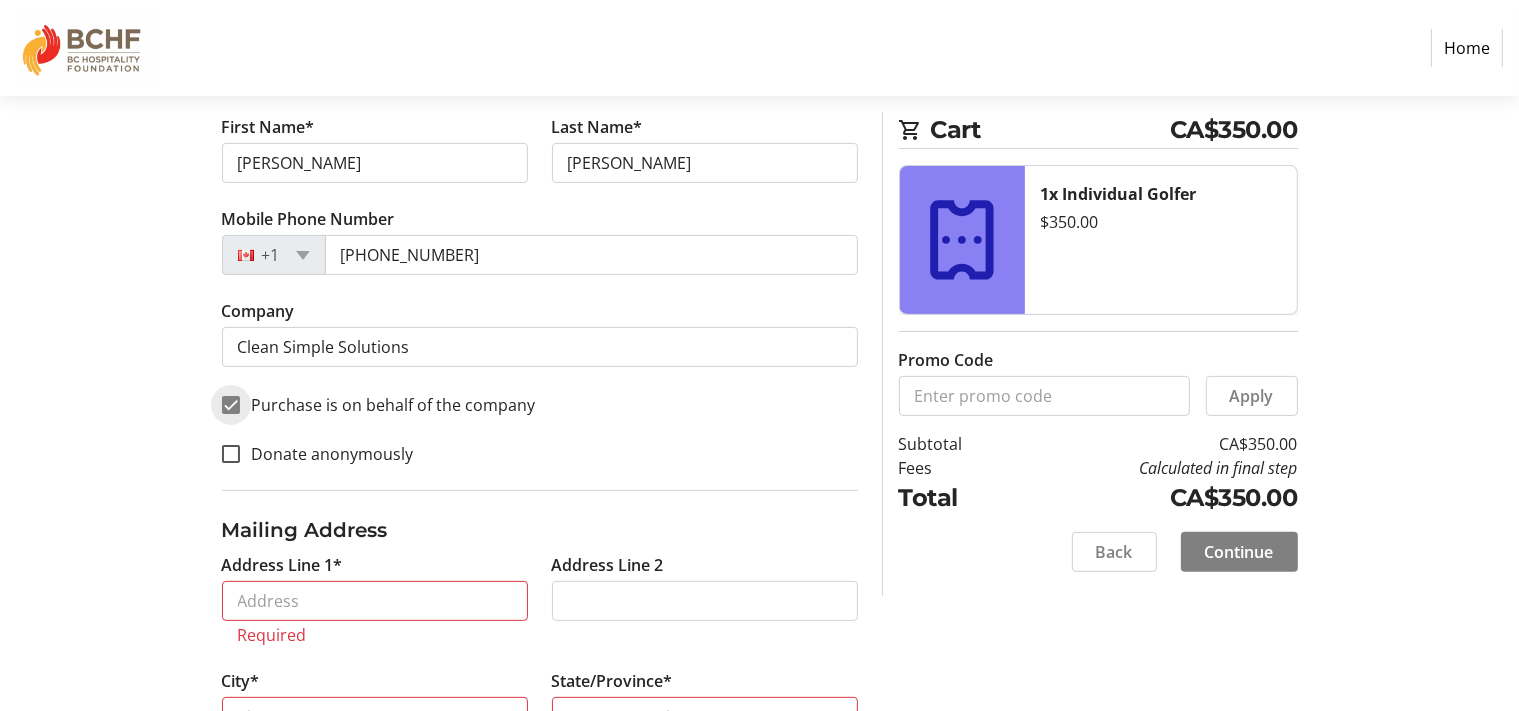click on "Purchase is on behalf of the company" at bounding box center (231, 405) 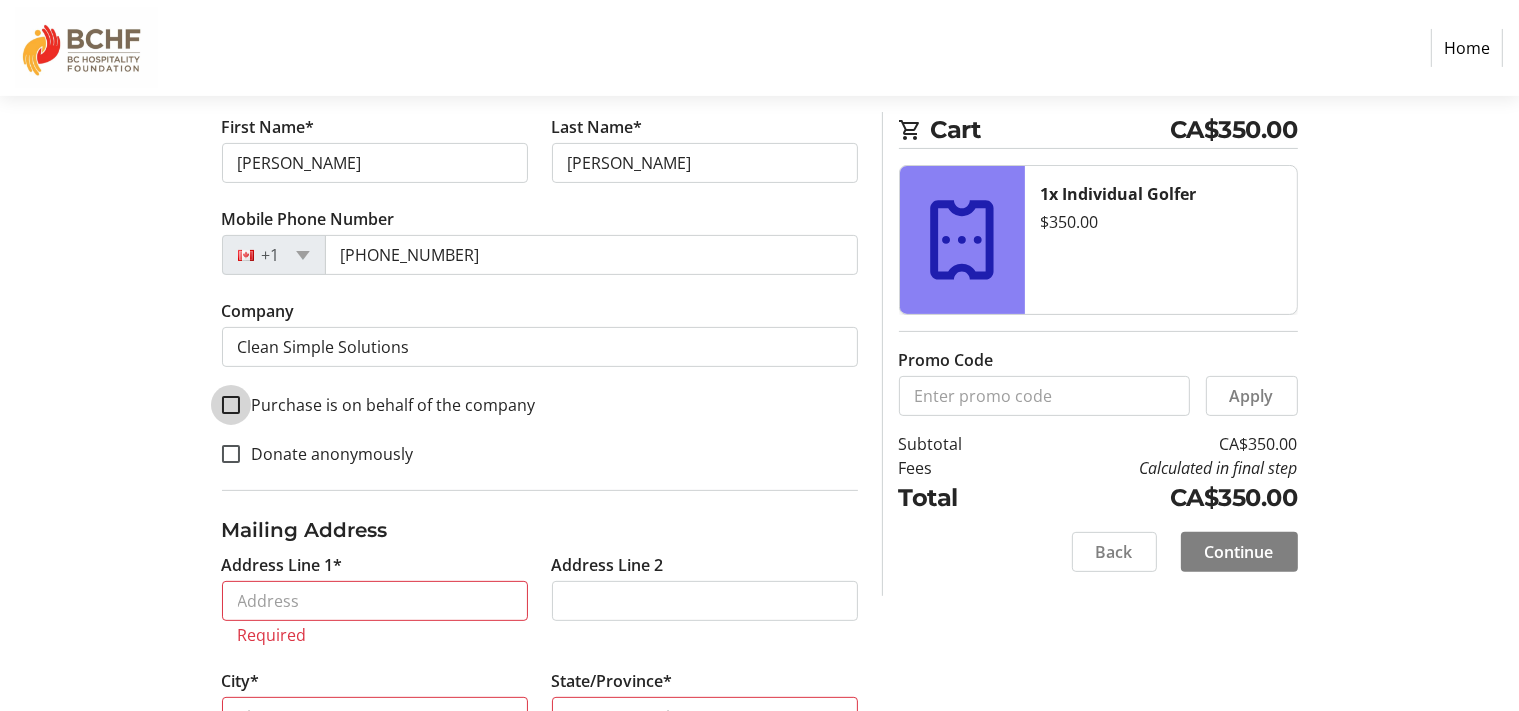 checkbox on "false" 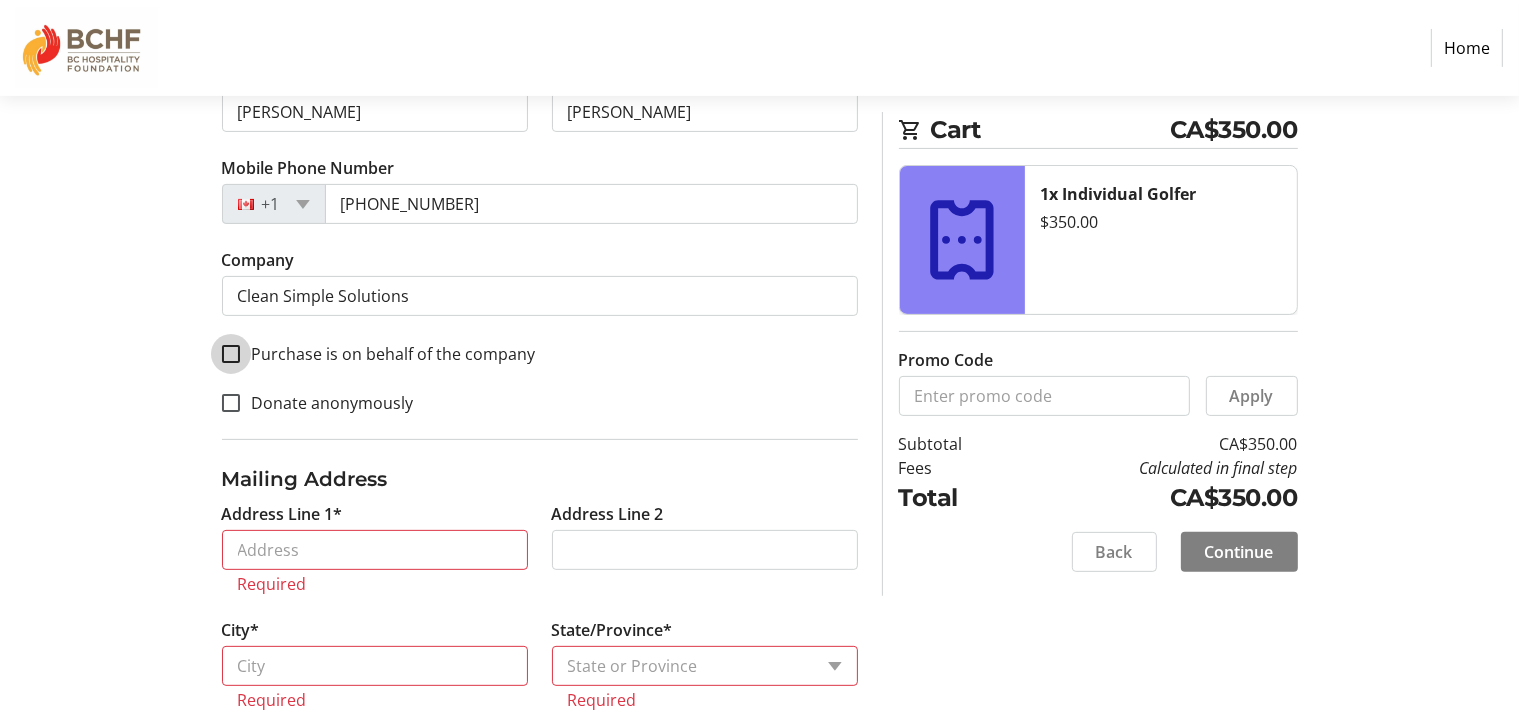 scroll, scrollTop: 585, scrollLeft: 0, axis: vertical 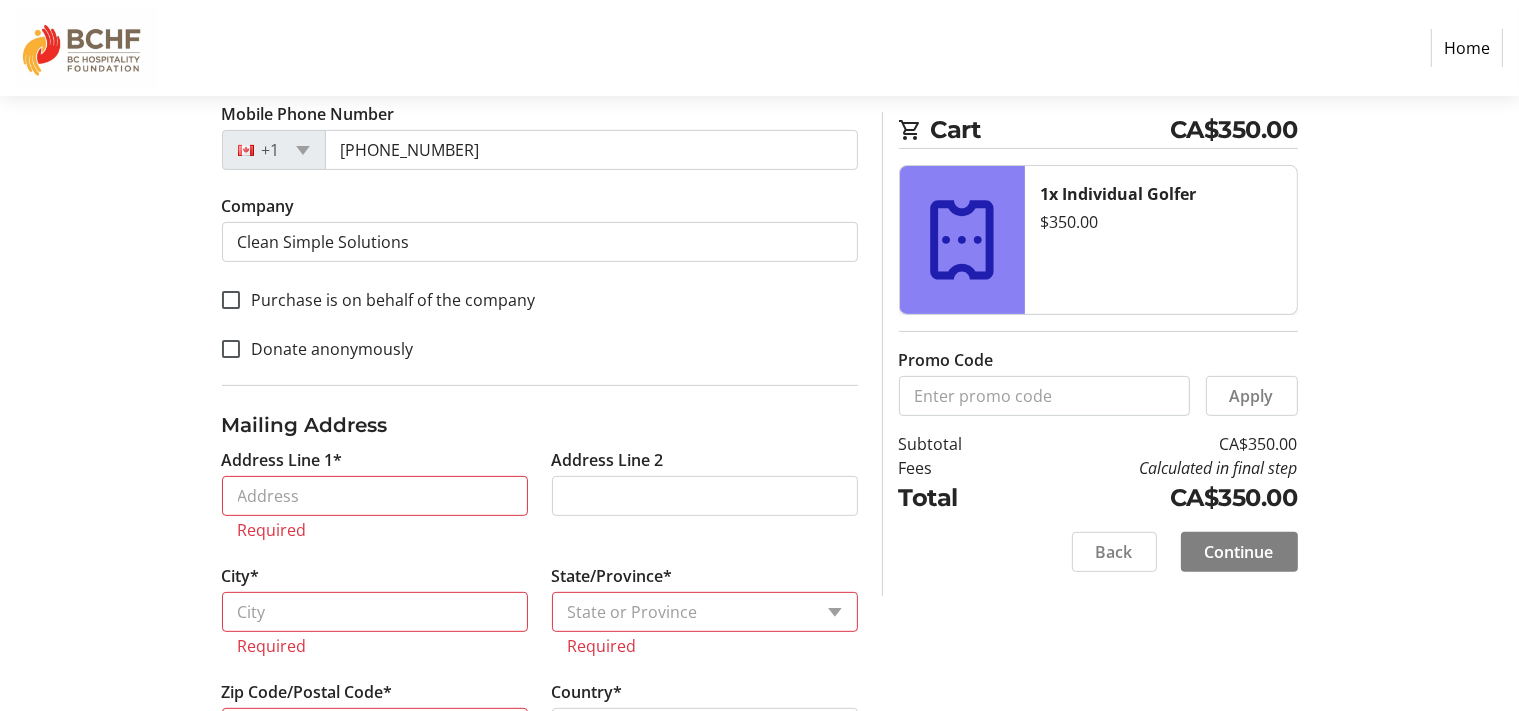 click on "Contact Information Email Address* info@cleansimplesolutions.com First Name* Brian Last Name* Watters  Mobile Phone Number  +1 (250) 858-4473  Company  Clean Simple Solutions  Purchase is on behalf of the company   Donate anonymously" 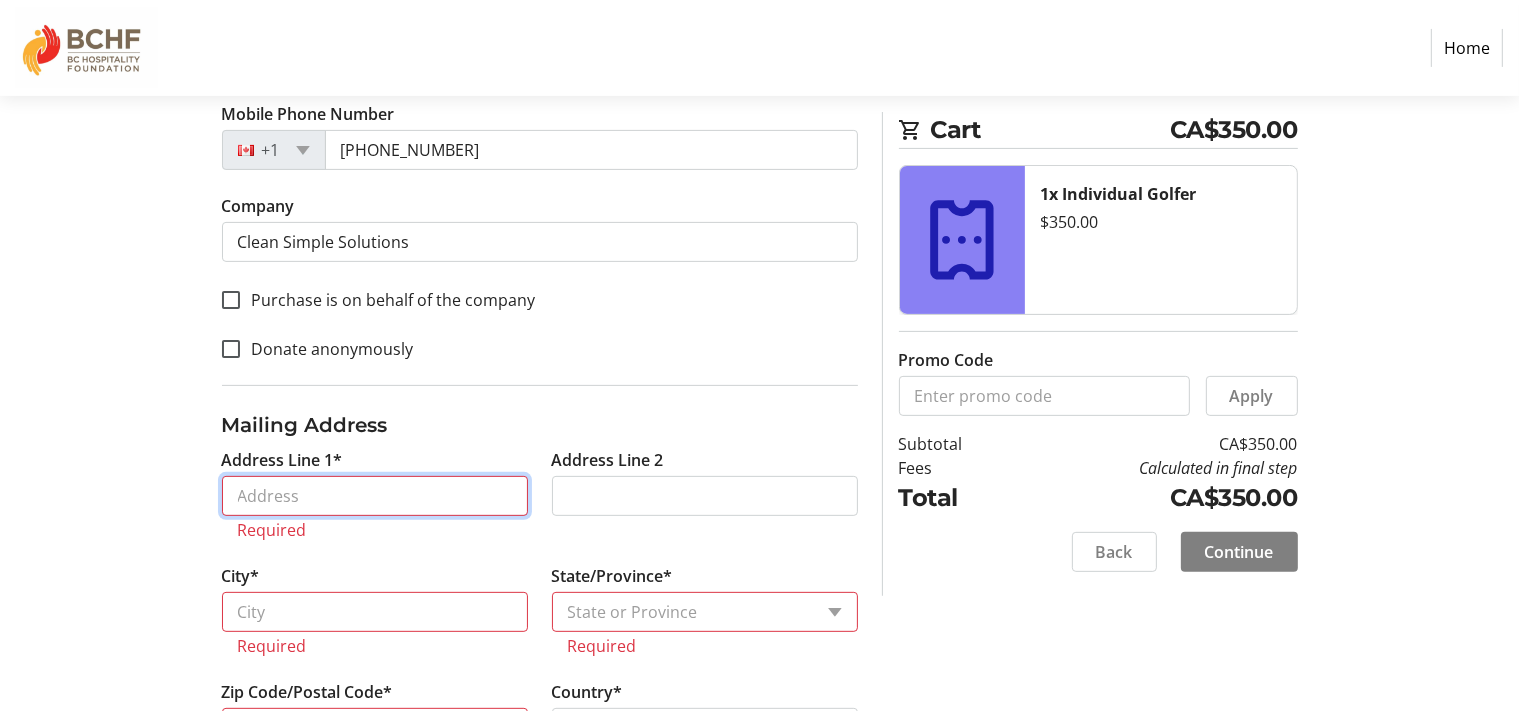 click on "Address Line 1*" at bounding box center [375, 496] 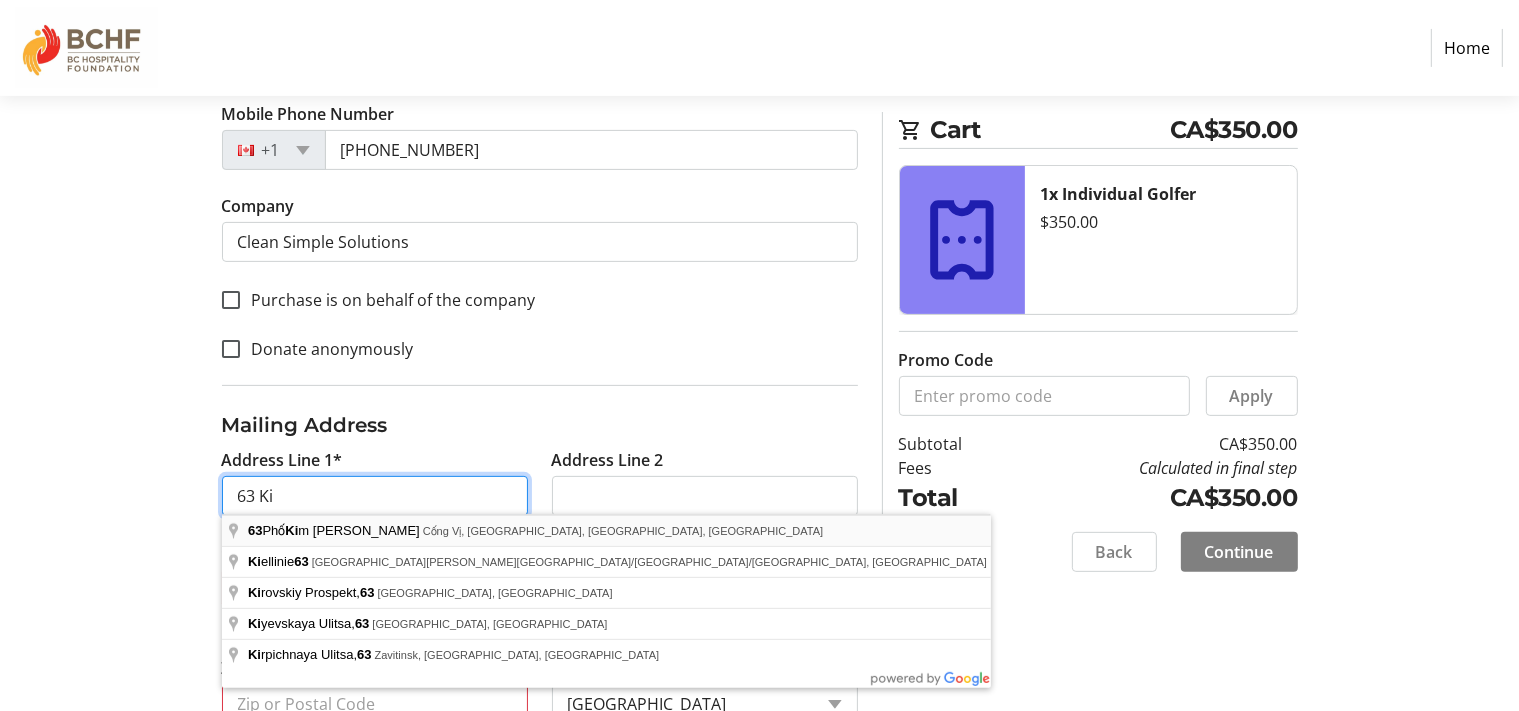 type on "63 KINGHAM PL" 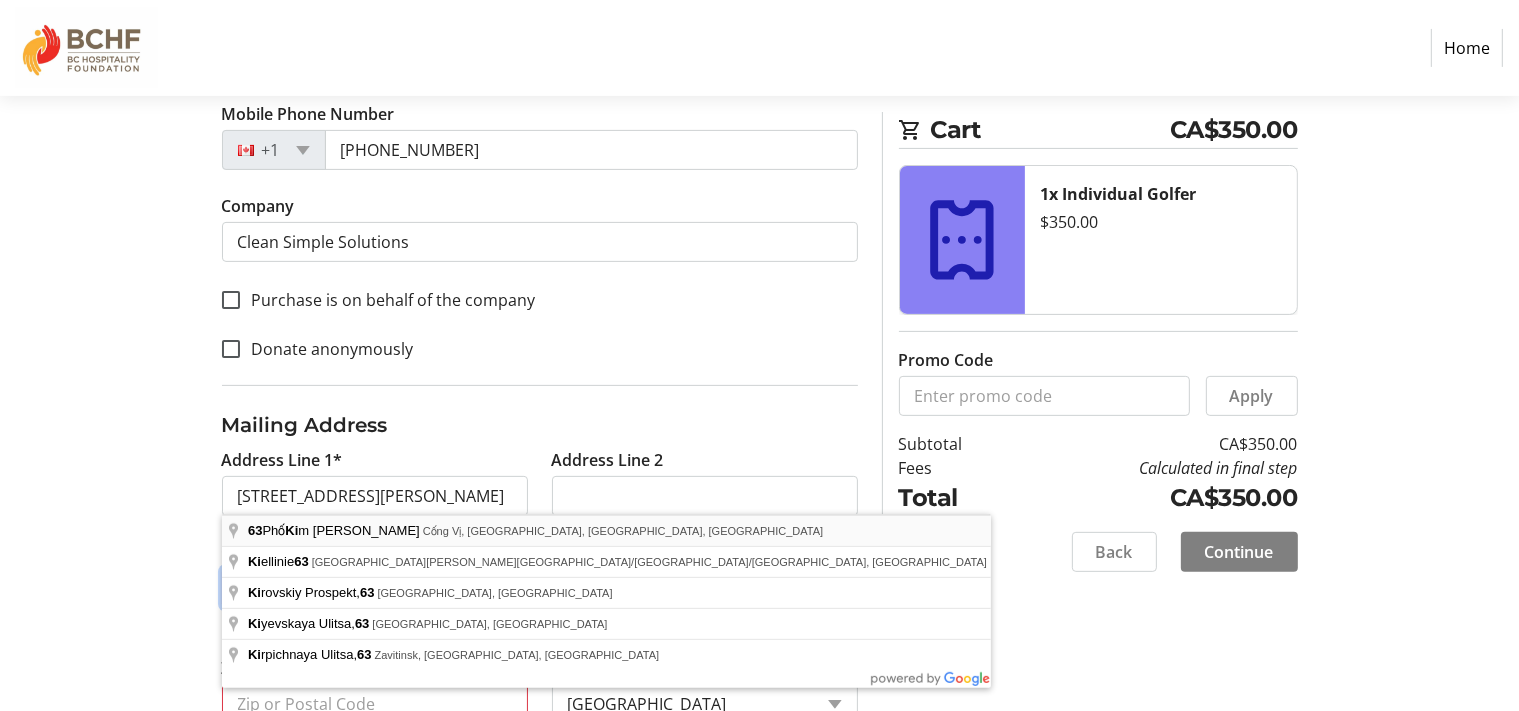 type on "VICTORIA" 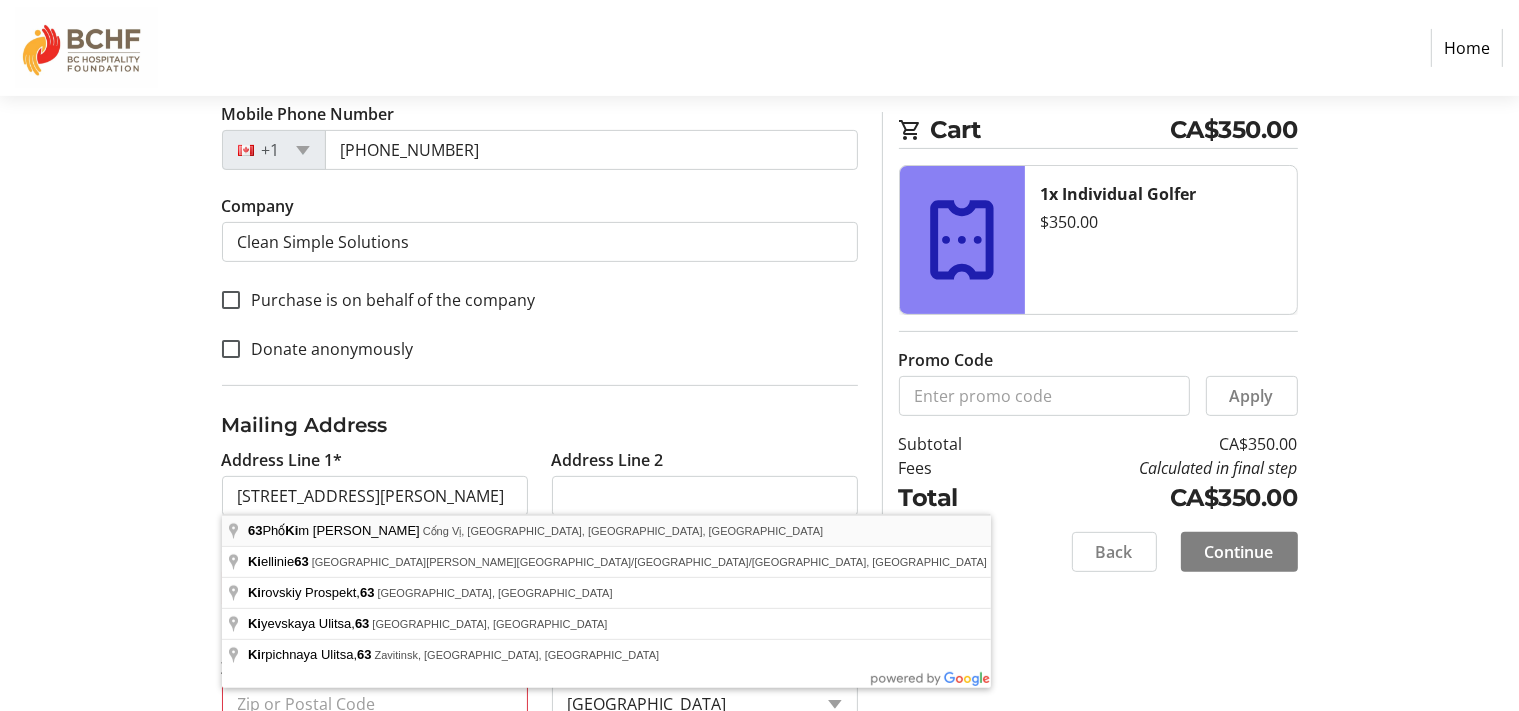 select on "BC" 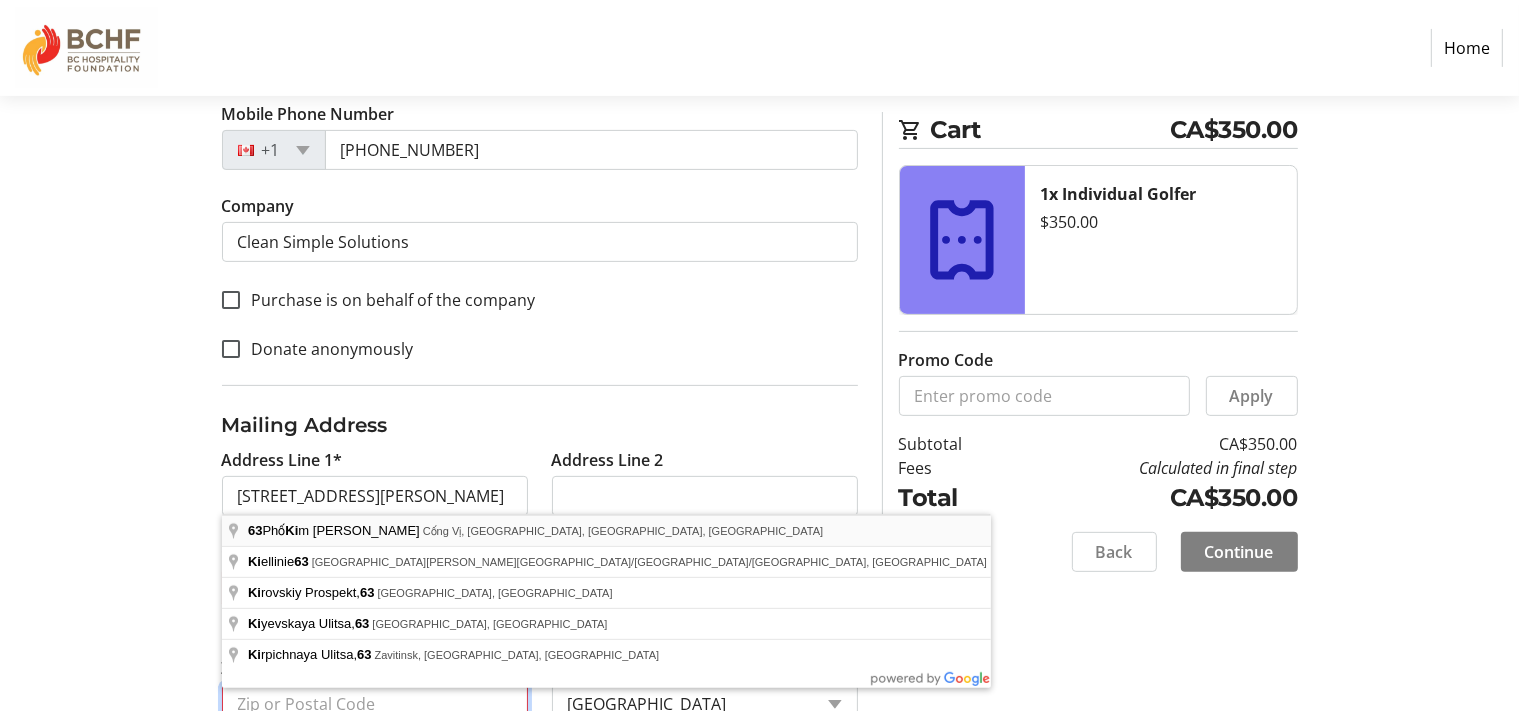 type on "V9B1L9" 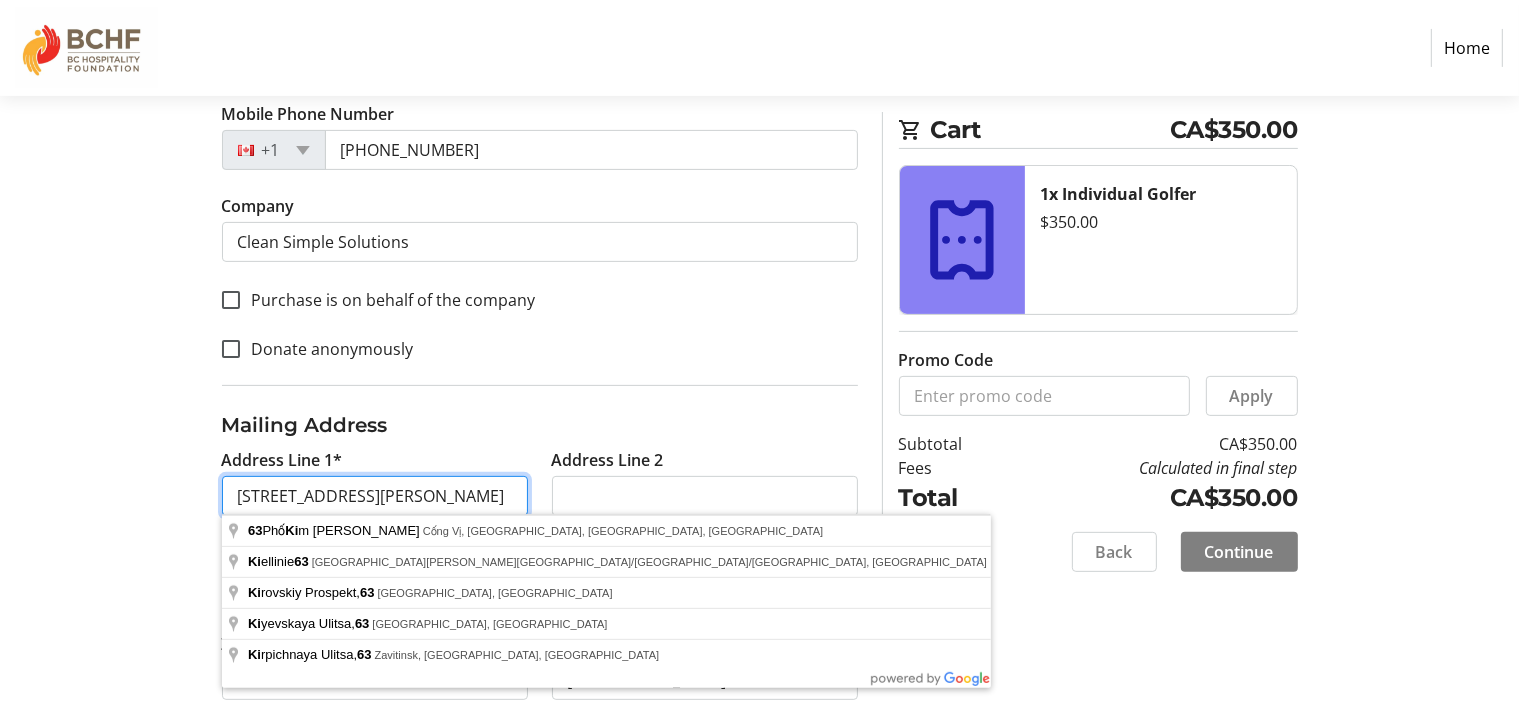 scroll, scrollTop: 902, scrollLeft: 0, axis: vertical 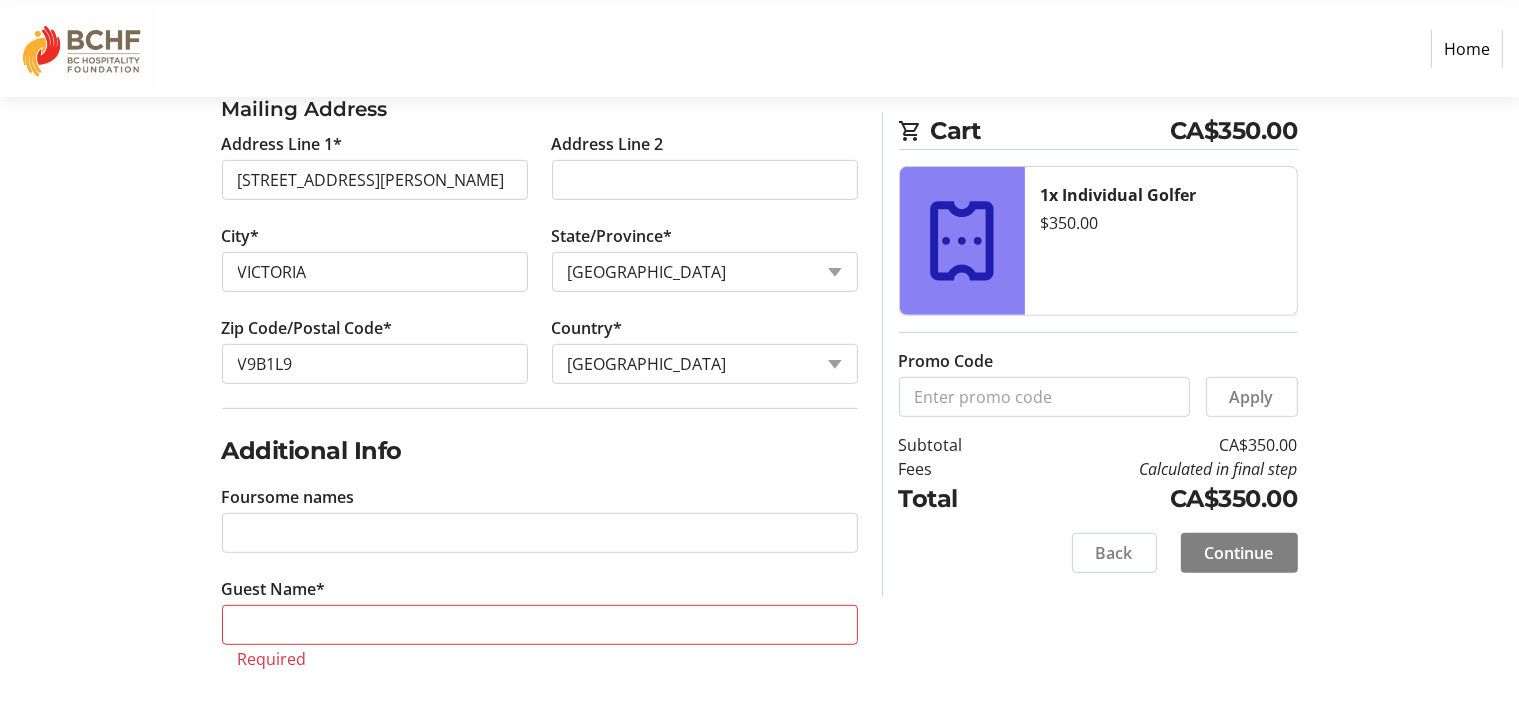 click on "Additional Info  Foursome names   Guest Name*  Required" 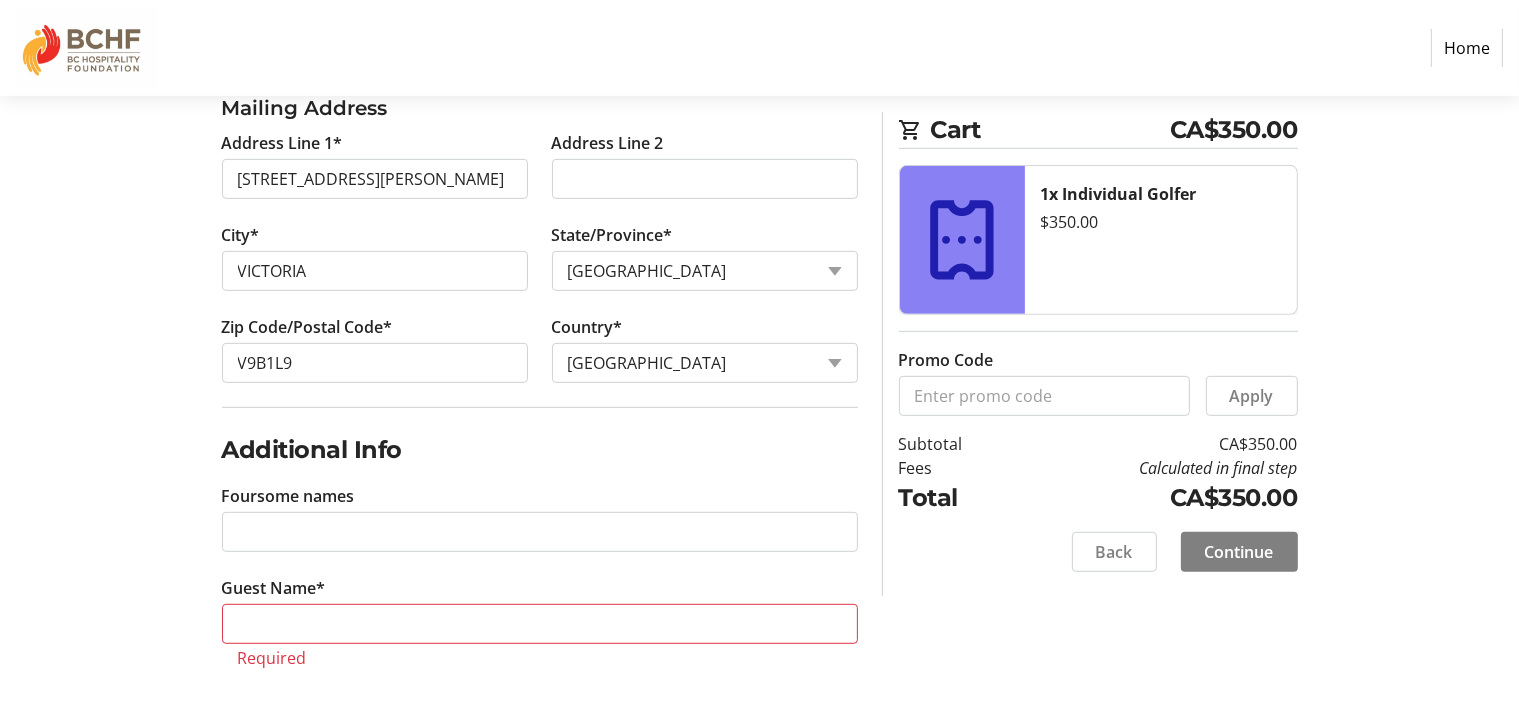 scroll, scrollTop: 903, scrollLeft: 0, axis: vertical 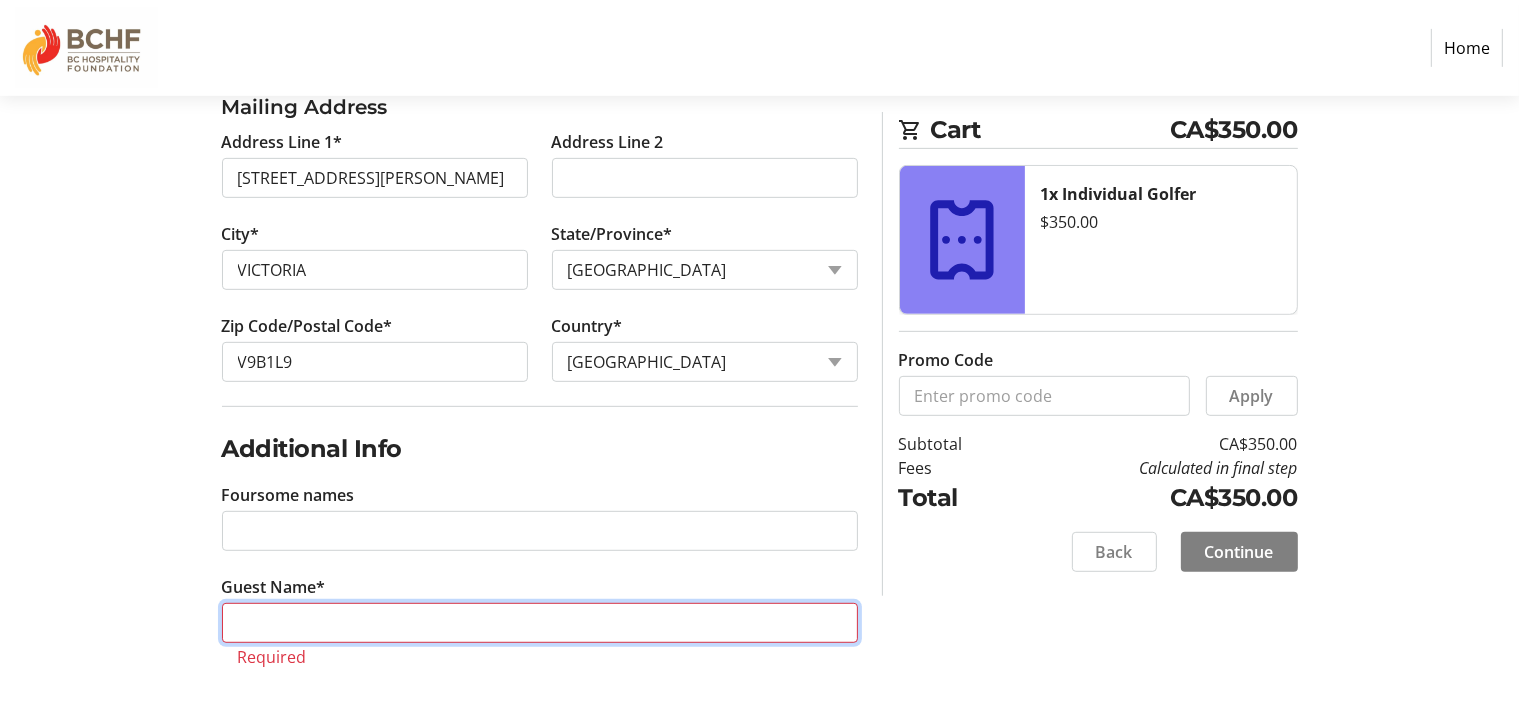 click on "Guest Name*" at bounding box center [540, 623] 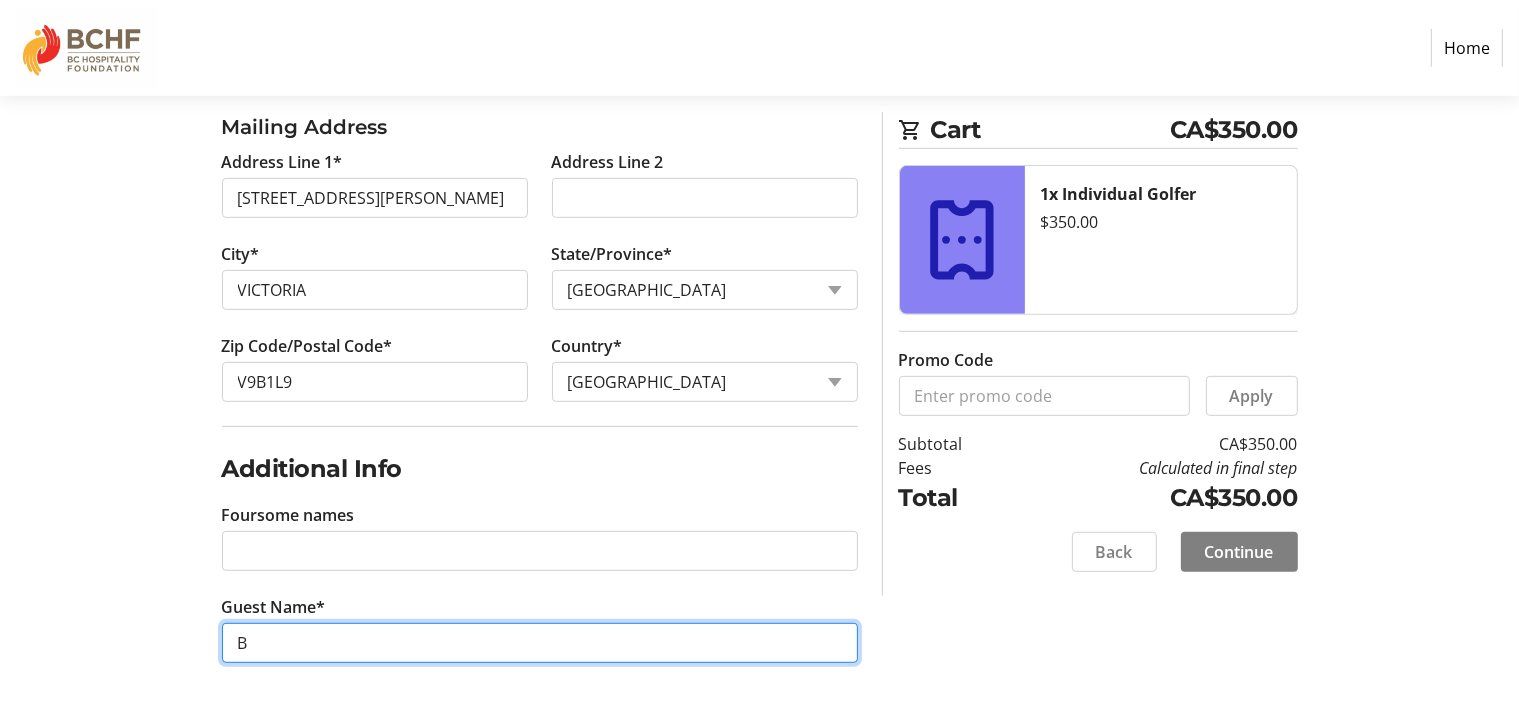scroll, scrollTop: 879, scrollLeft: 0, axis: vertical 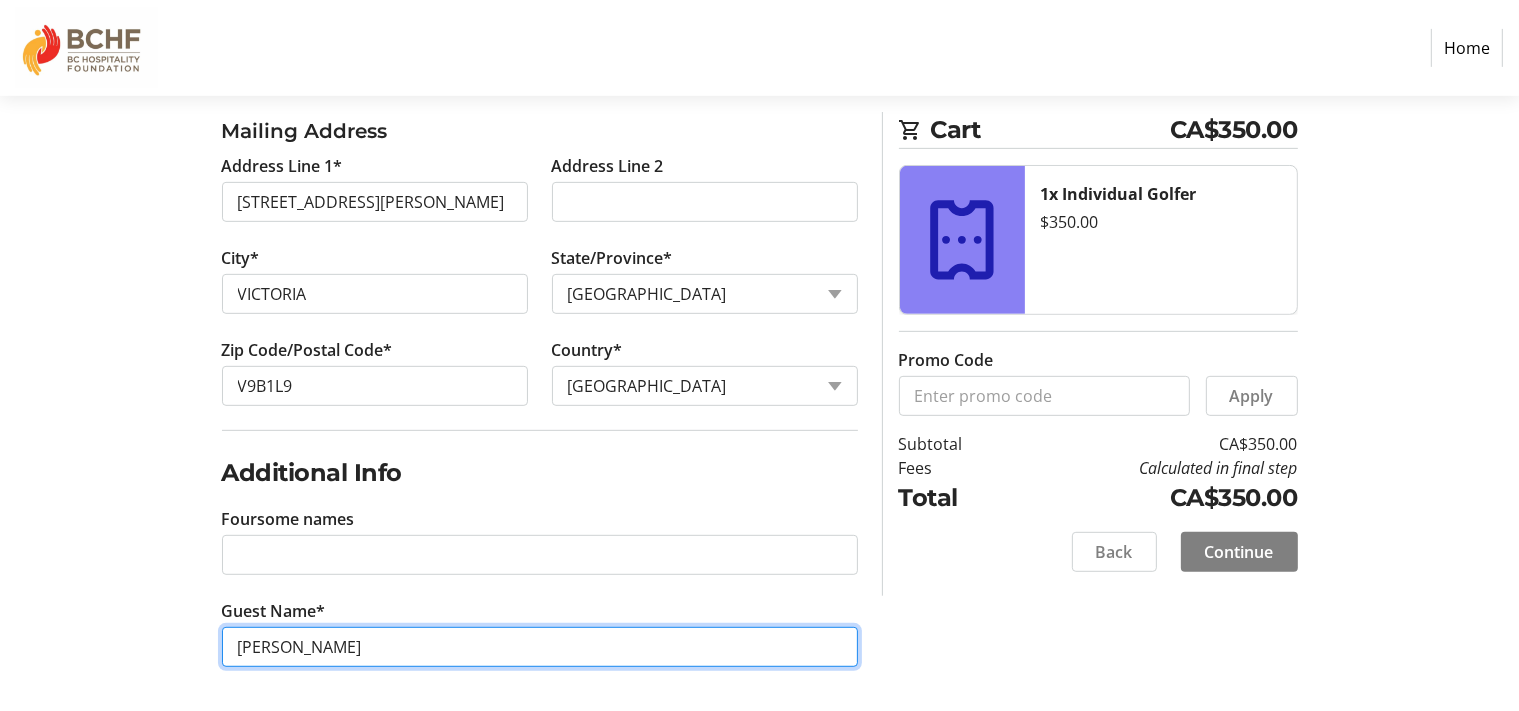 type on "Brian Watters" 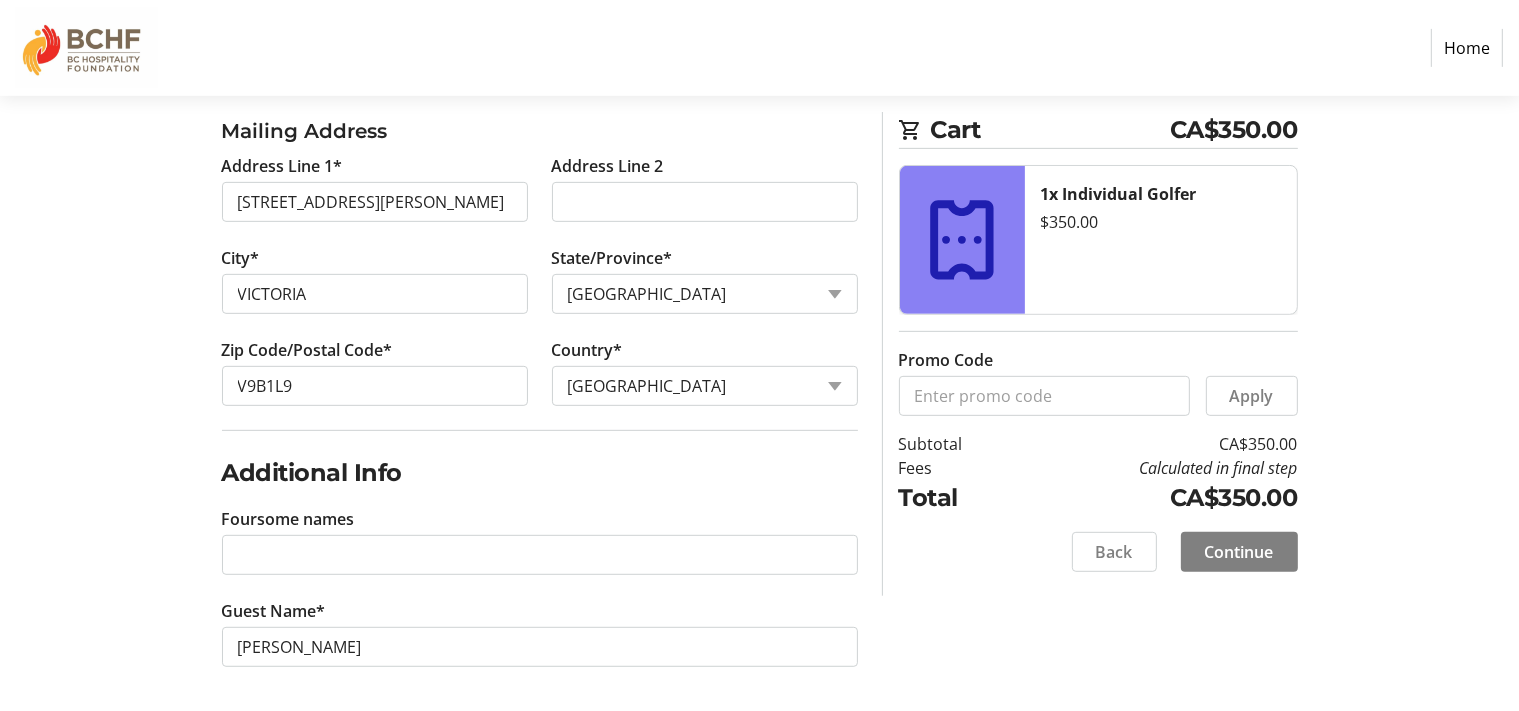 click on "Cart CA$350.00 1x Individual Golfer  $350.00  Promo Code  Apply  Subtotal  CA$350.00  Fees  Calculated in final step  Total  CA$350.00   Back   Continue" 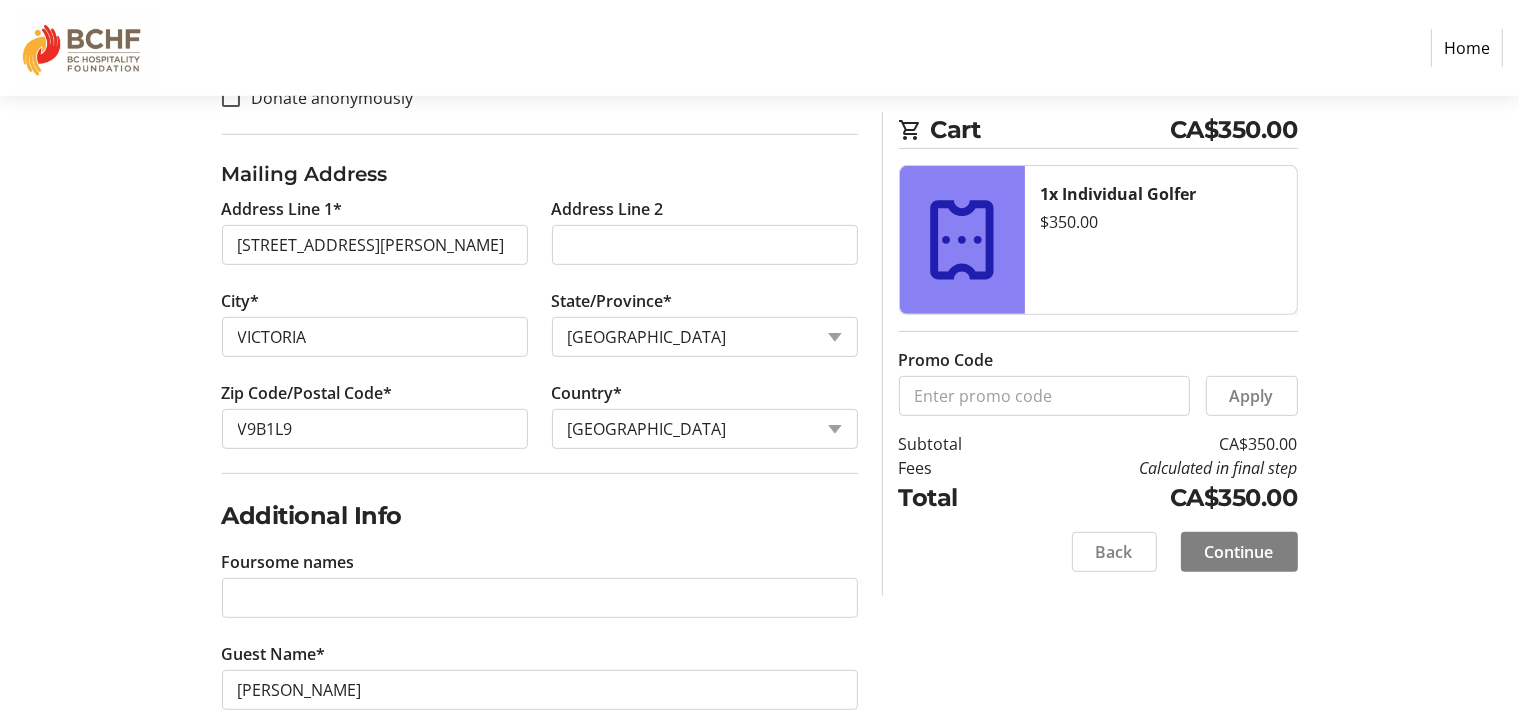 scroll, scrollTop: 879, scrollLeft: 0, axis: vertical 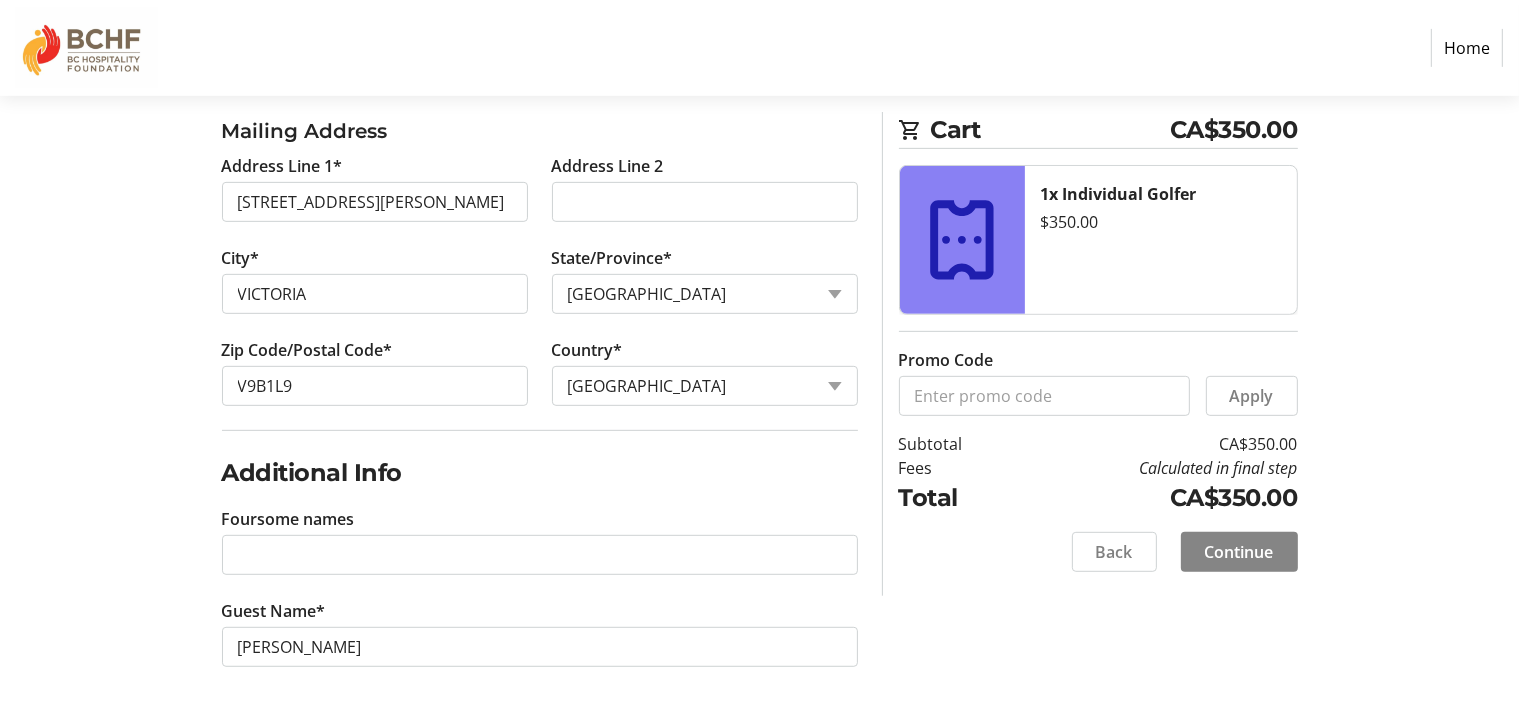 click on "Continue" 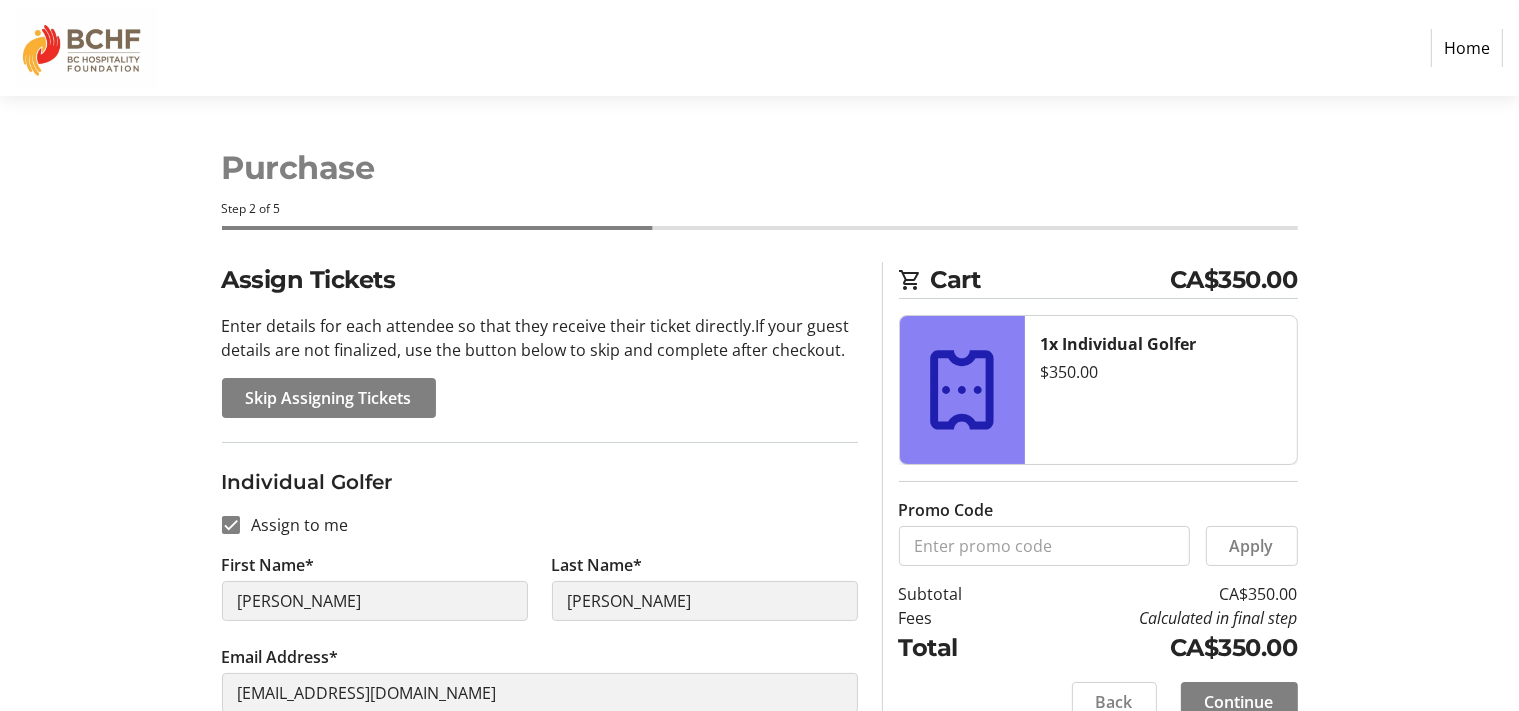 scroll, scrollTop: 0, scrollLeft: 0, axis: both 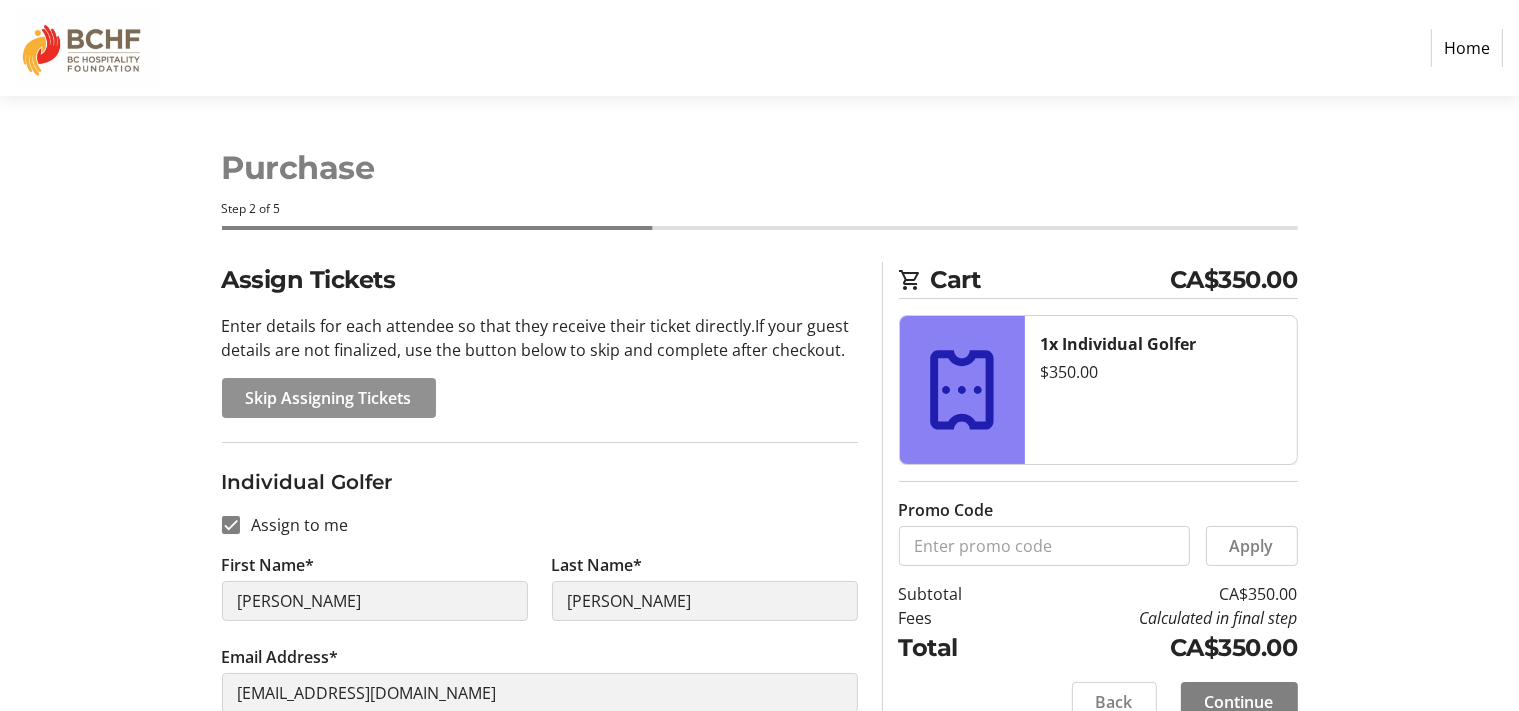 click on "Skip Assigning Tickets" 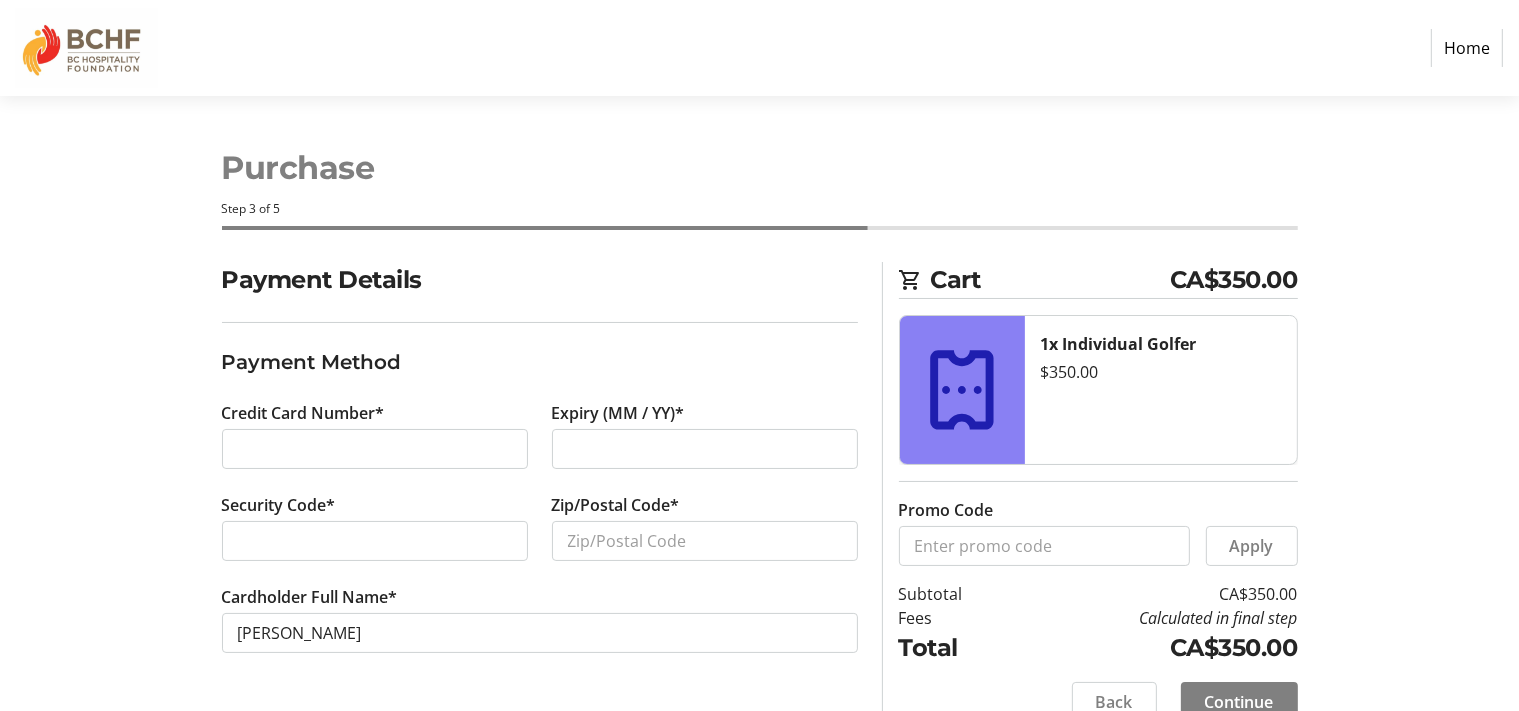 click at bounding box center [375, 541] 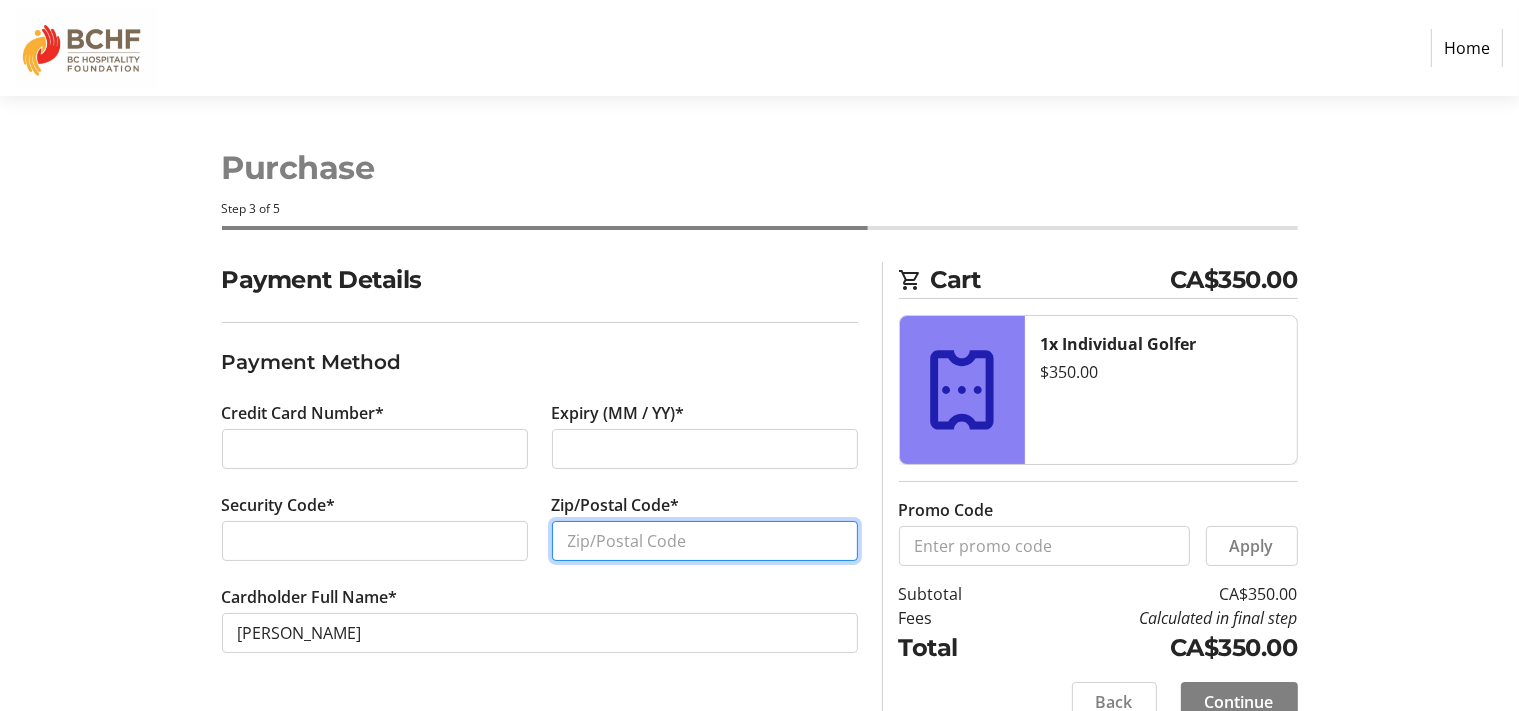 click on "Zip/Postal Code*" at bounding box center [705, 541] 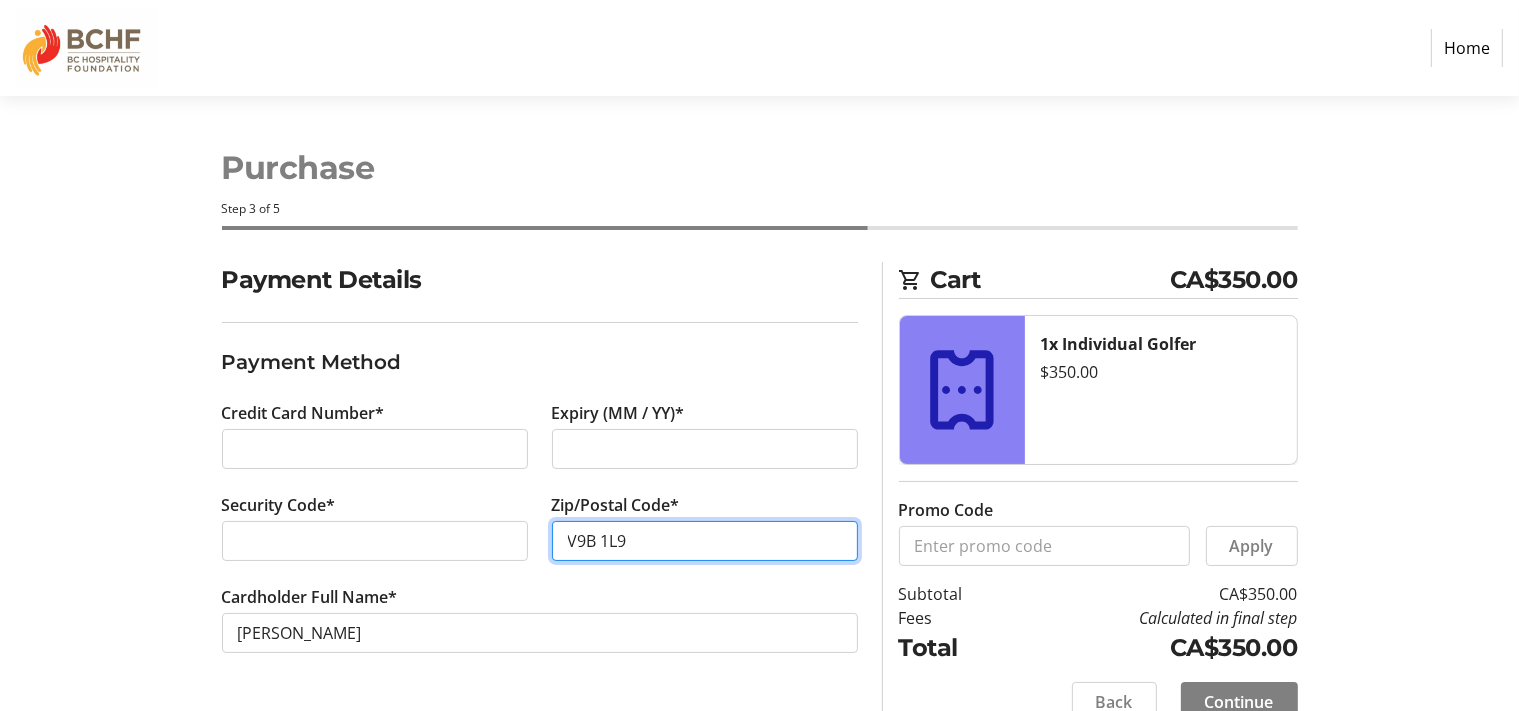 scroll, scrollTop: 33, scrollLeft: 0, axis: vertical 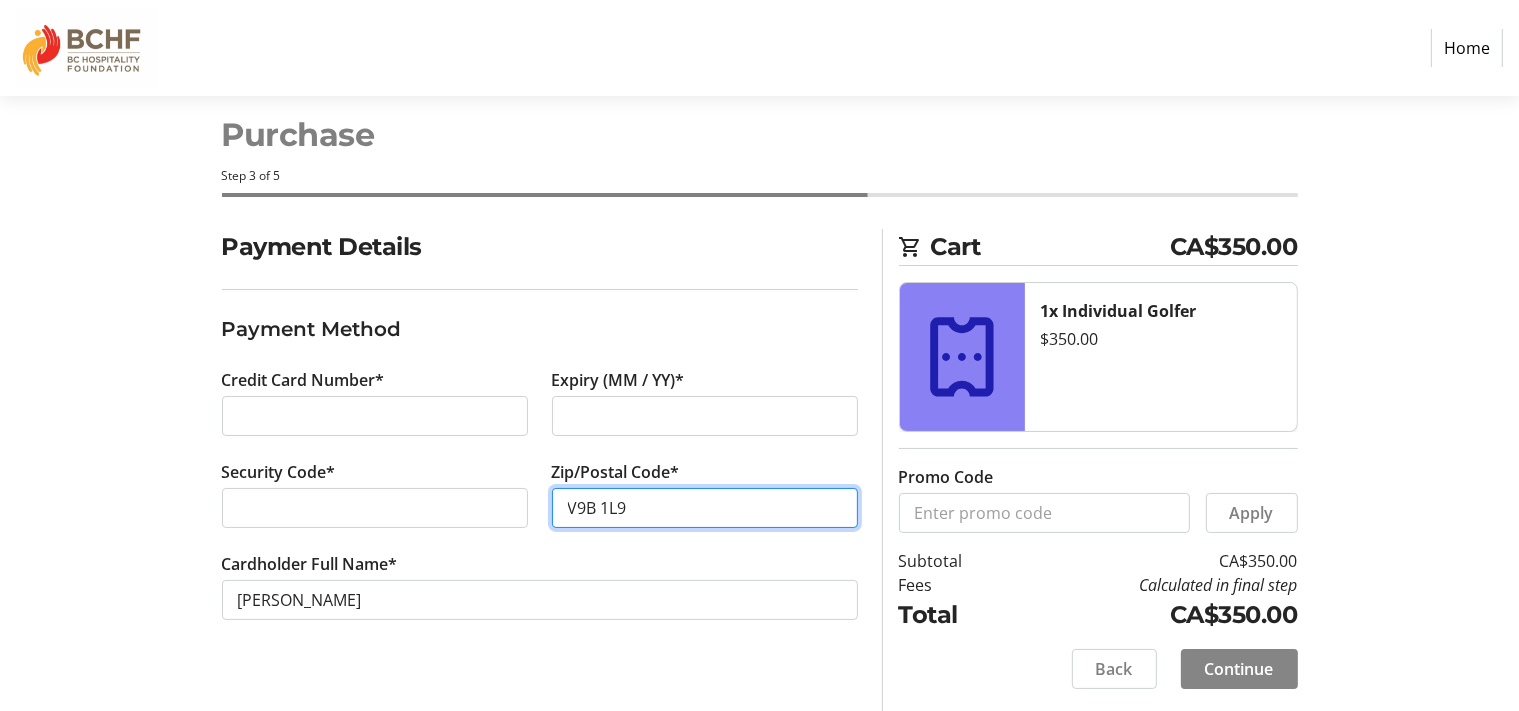 type on "V9B 1L9" 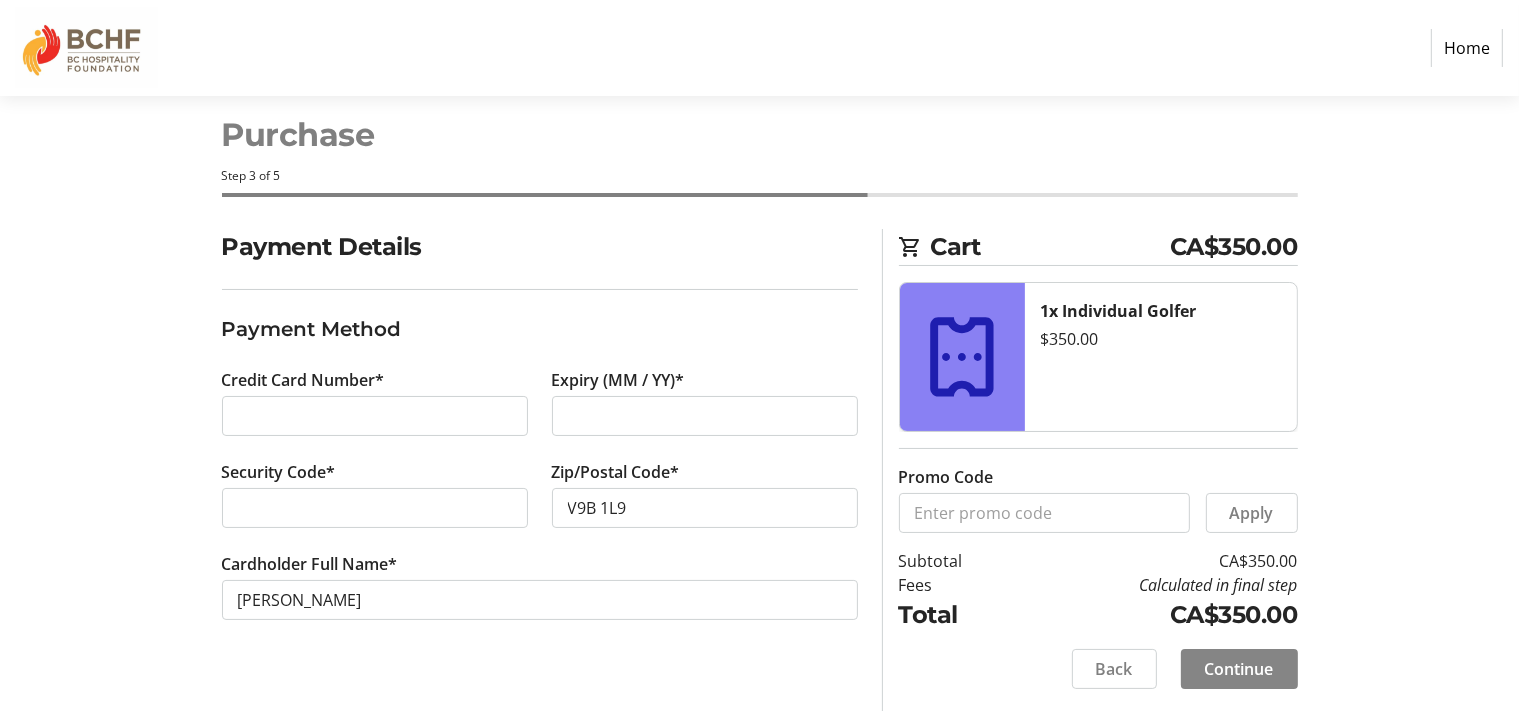 click on "Continue" 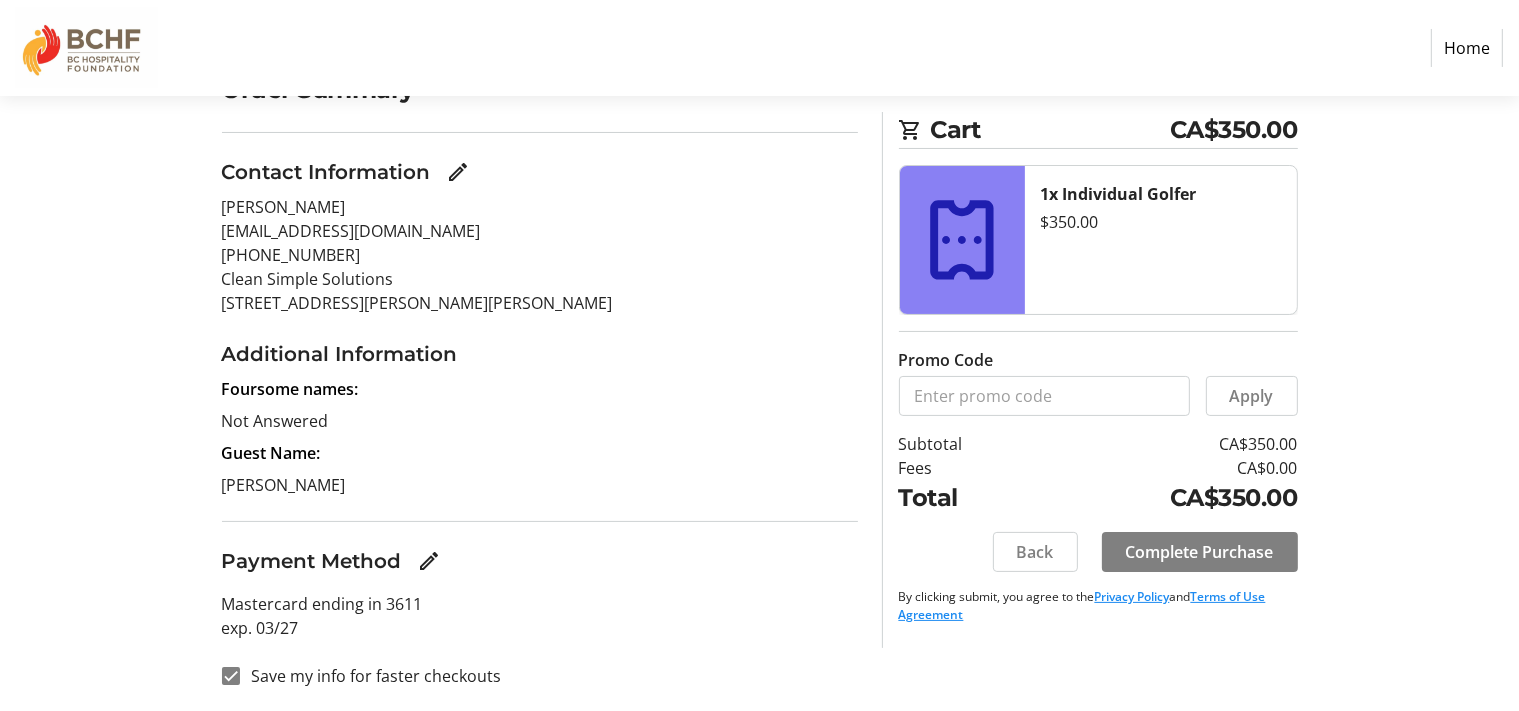 scroll, scrollTop: 0, scrollLeft: 0, axis: both 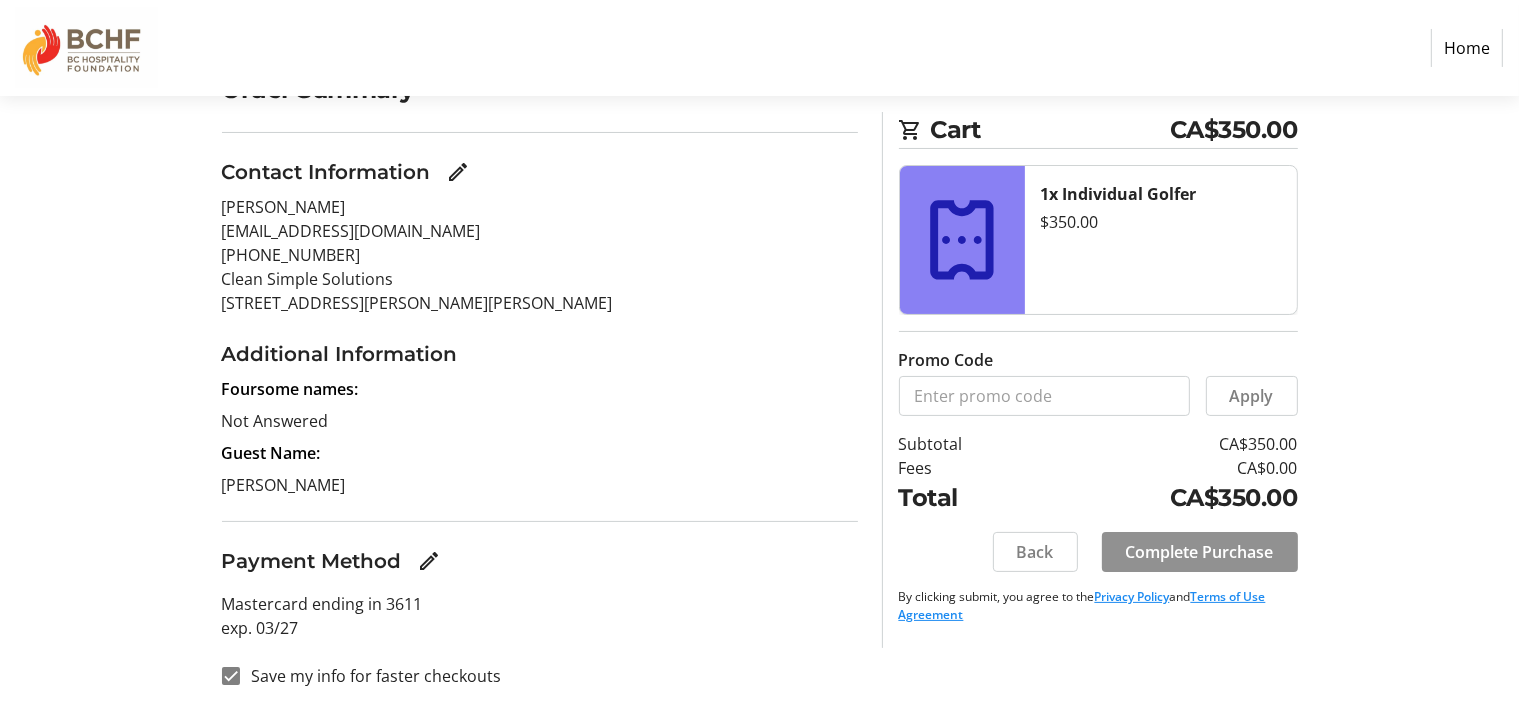 click on "Complete Purchase" 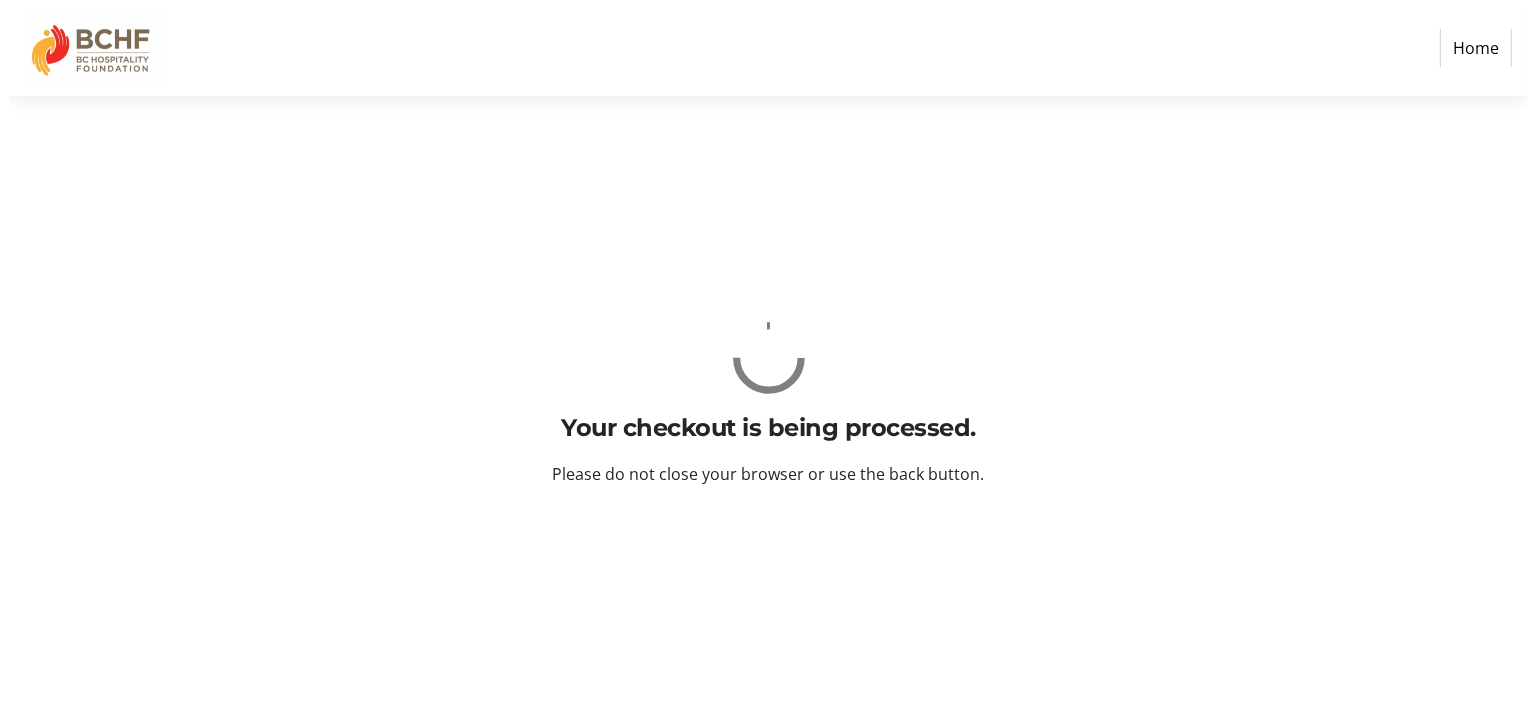 scroll, scrollTop: 0, scrollLeft: 0, axis: both 